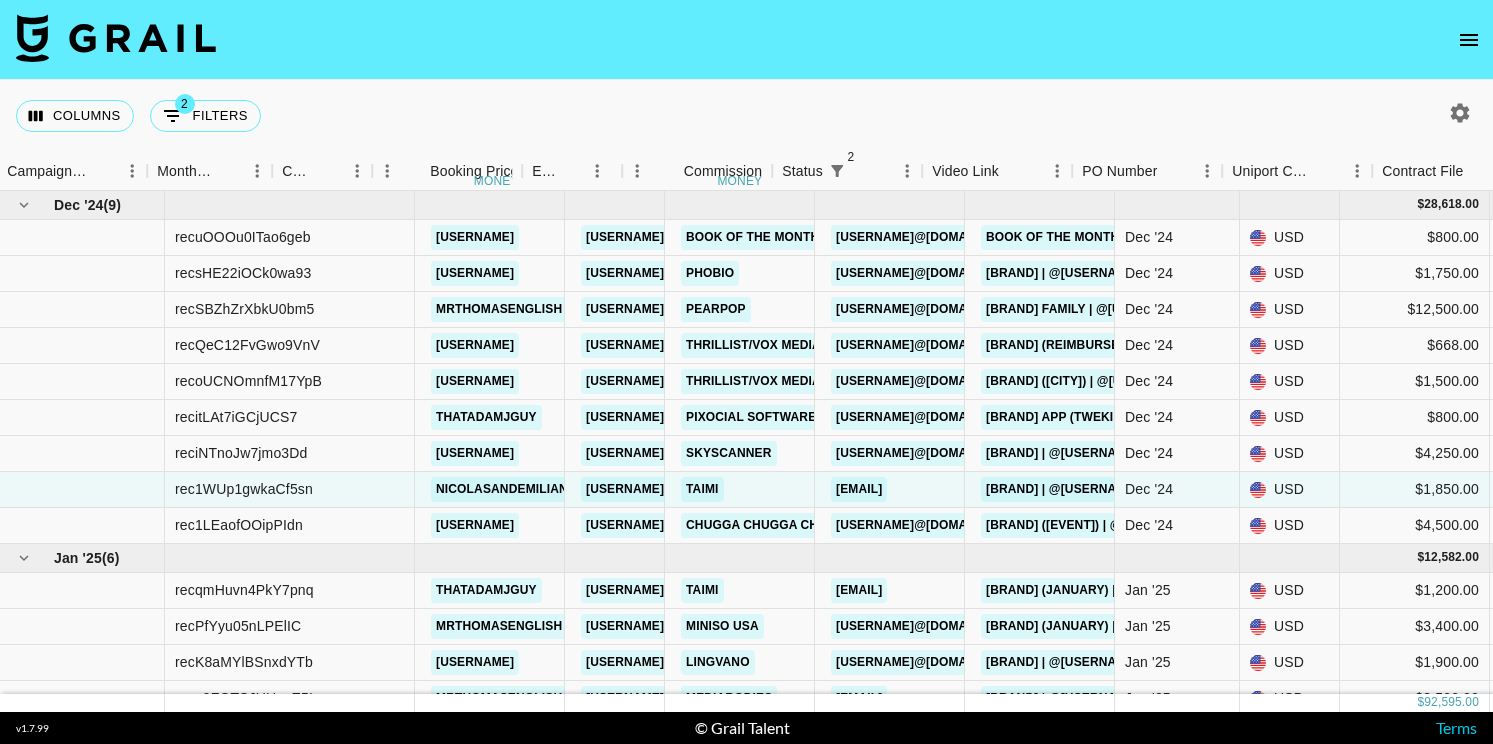 scroll, scrollTop: 10, scrollLeft: 0, axis: vertical 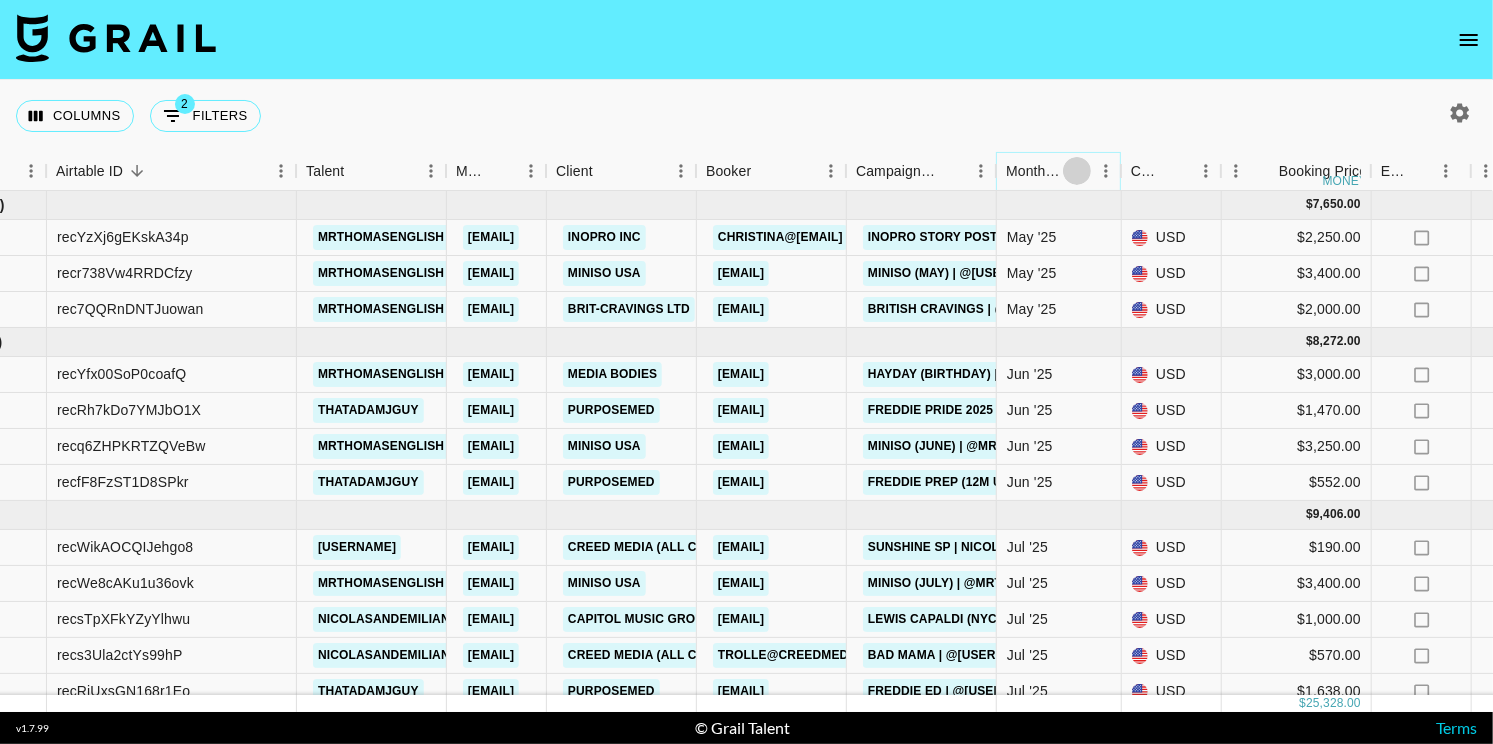 click 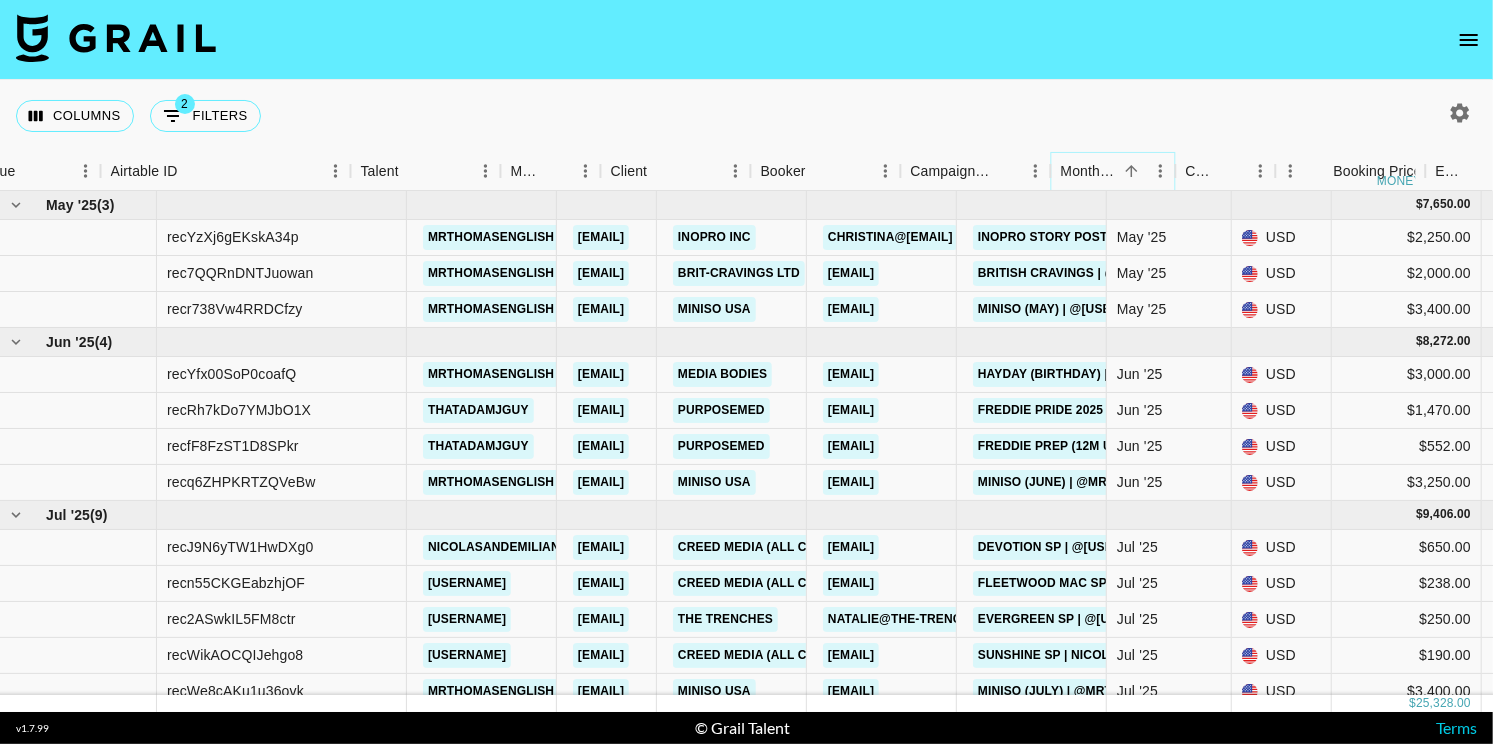scroll, scrollTop: 0, scrollLeft: 0, axis: both 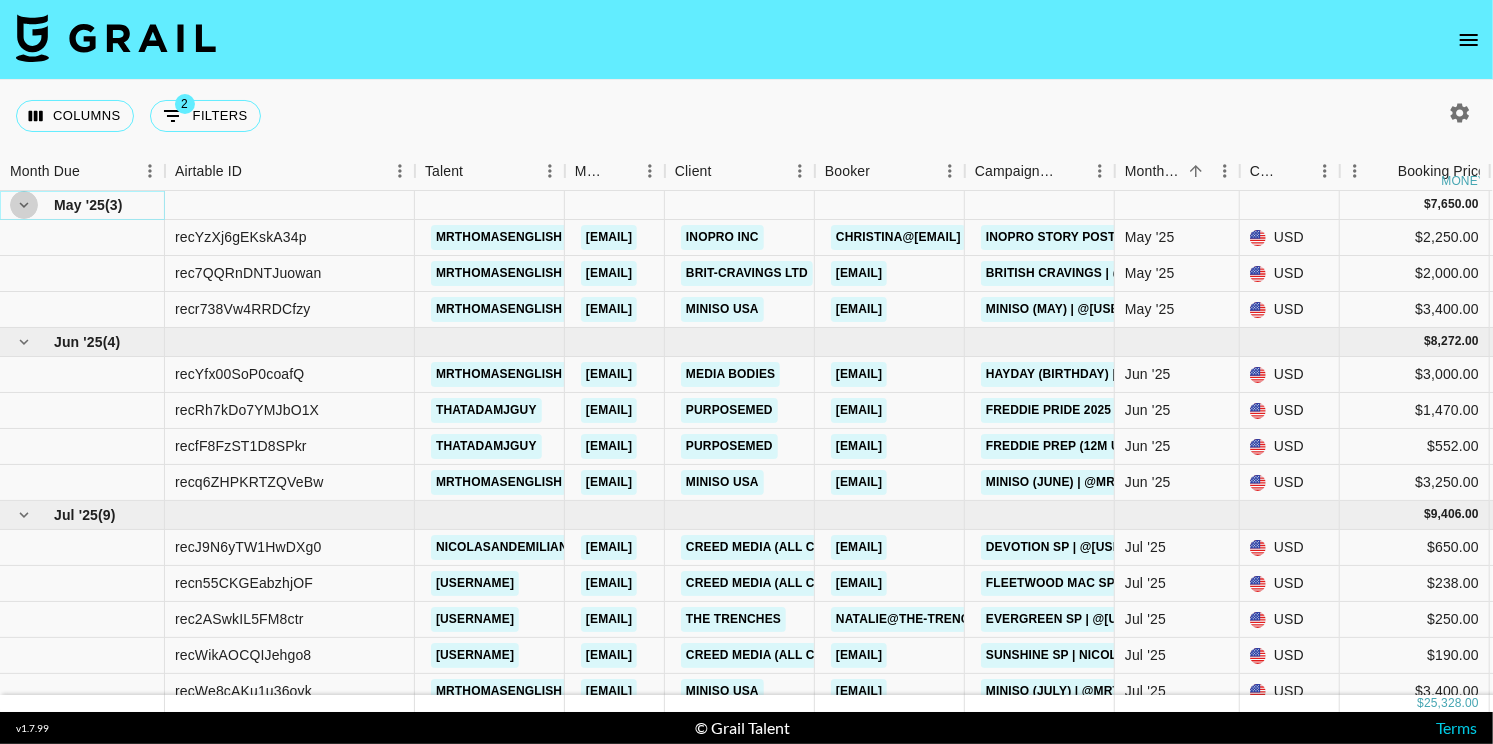 click 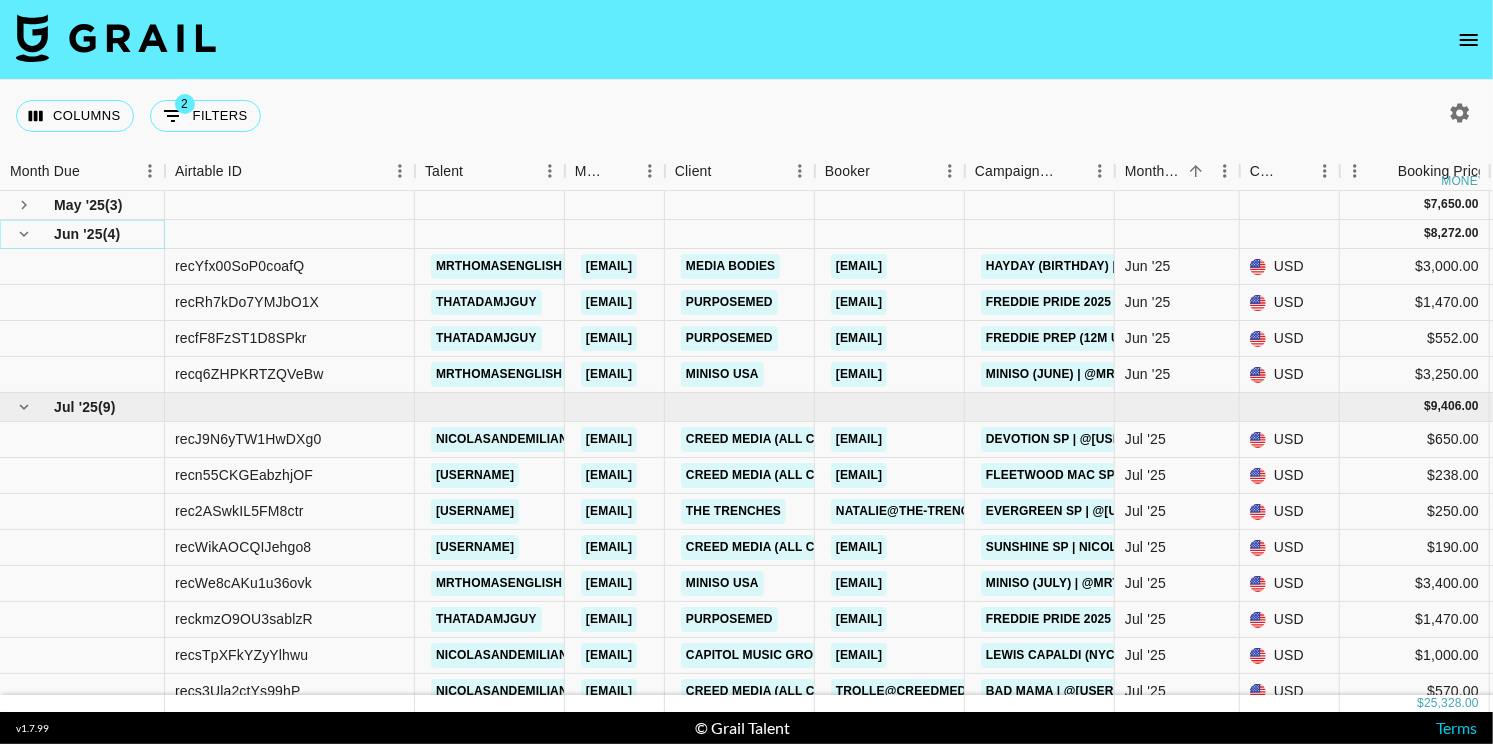 click 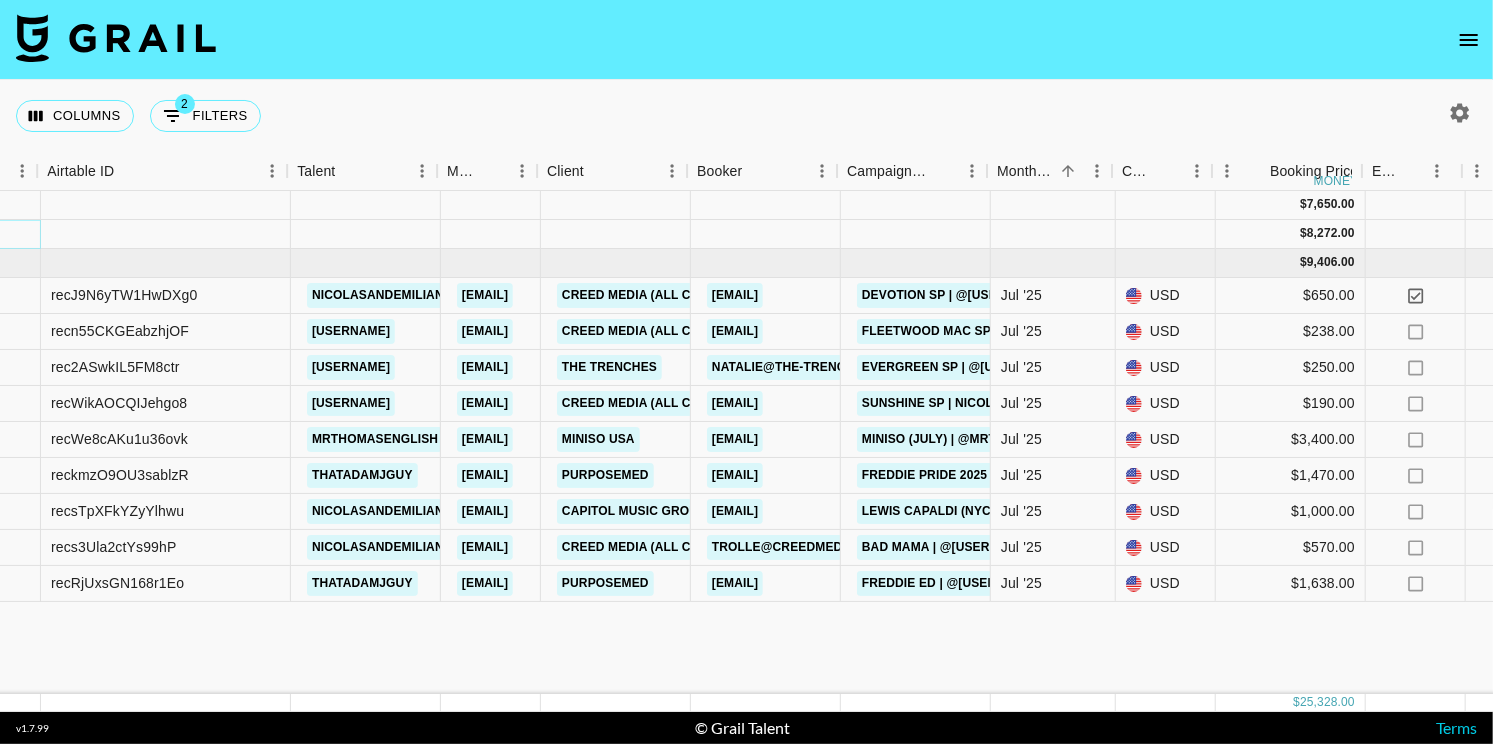 scroll, scrollTop: 0, scrollLeft: 127, axis: horizontal 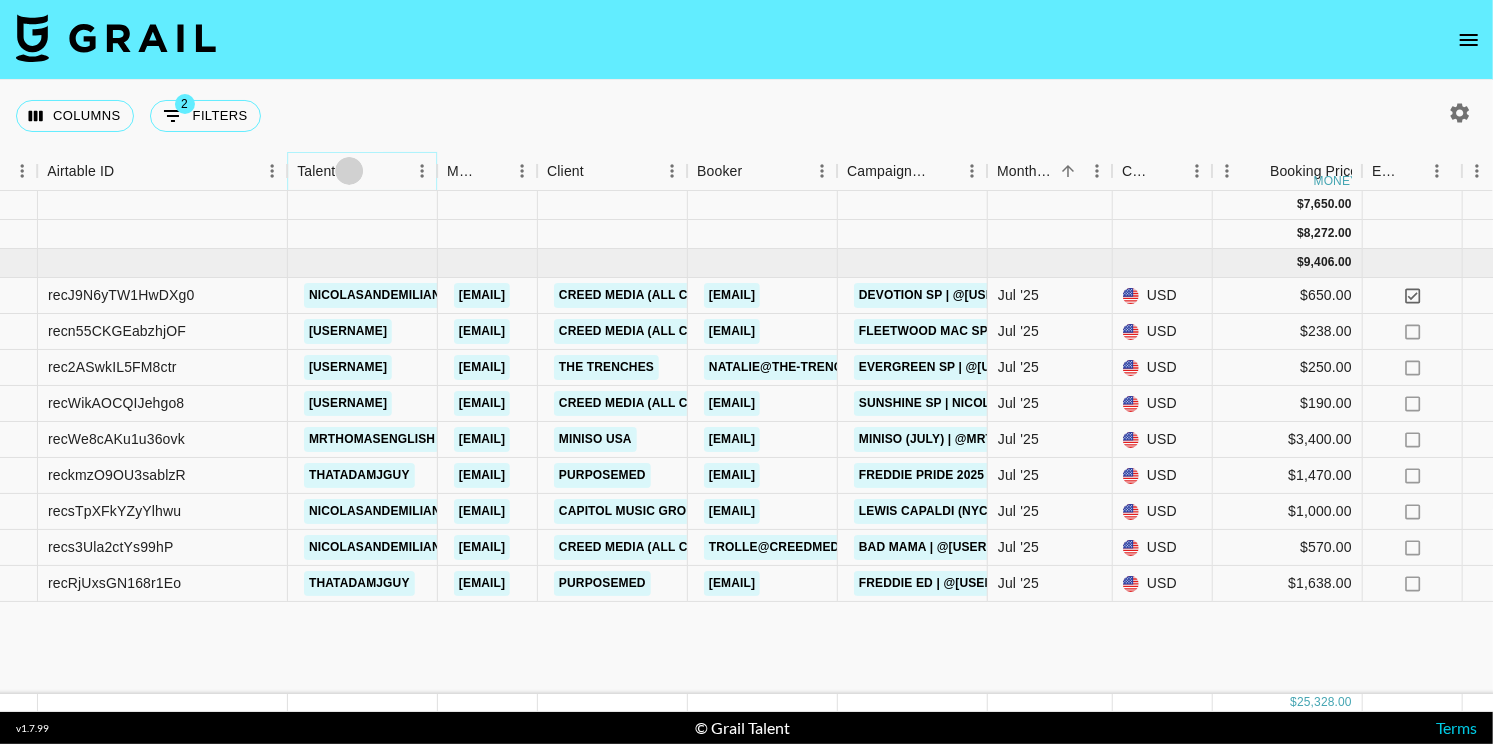click 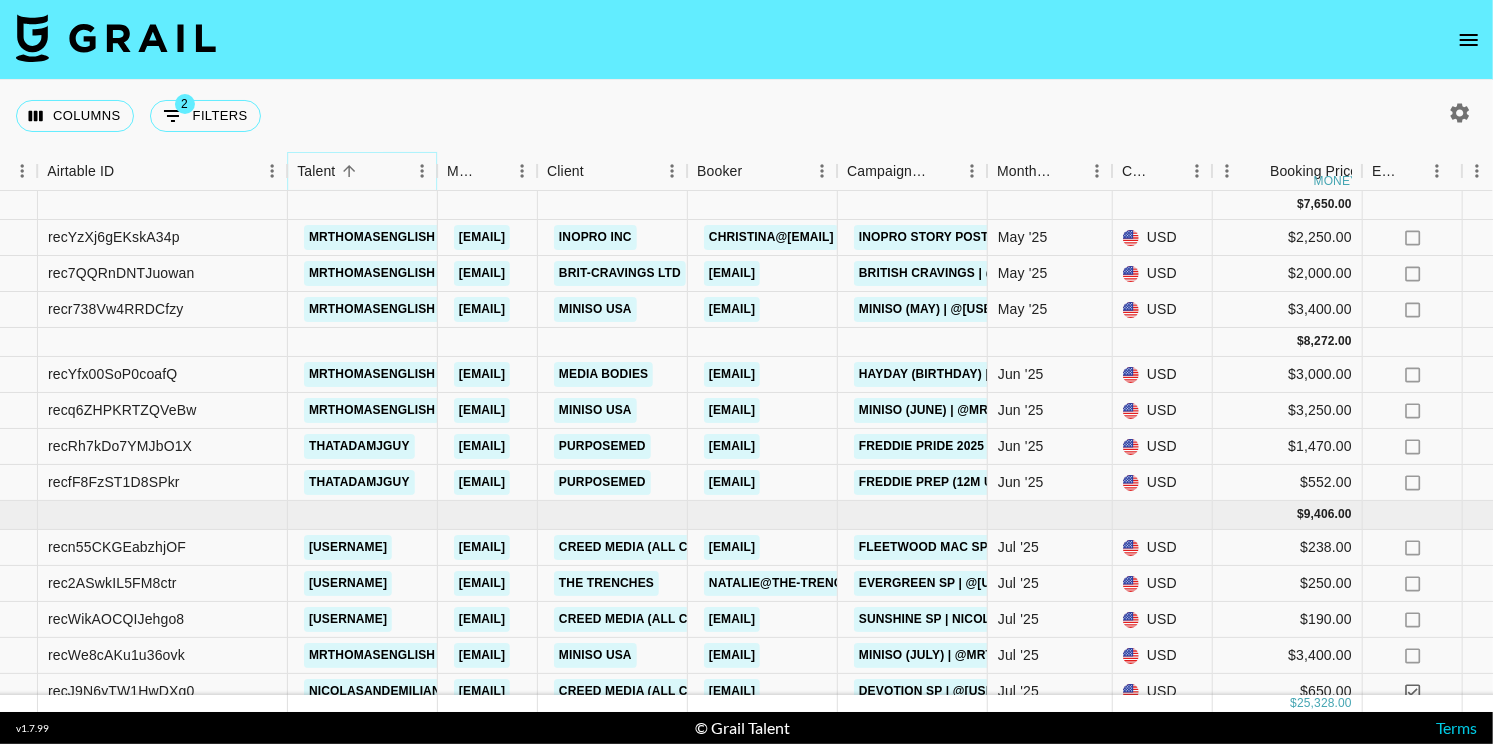 scroll, scrollTop: 0, scrollLeft: 0, axis: both 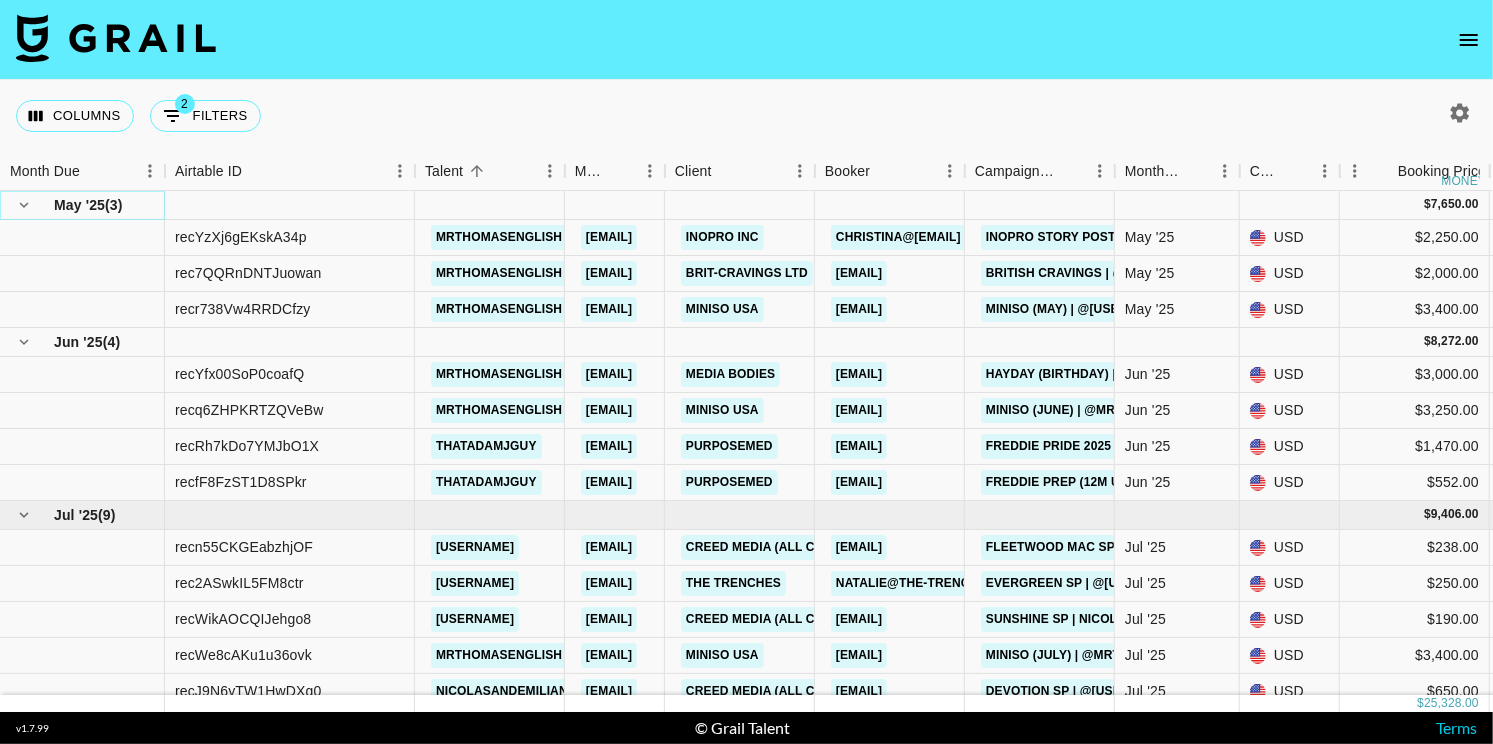 click 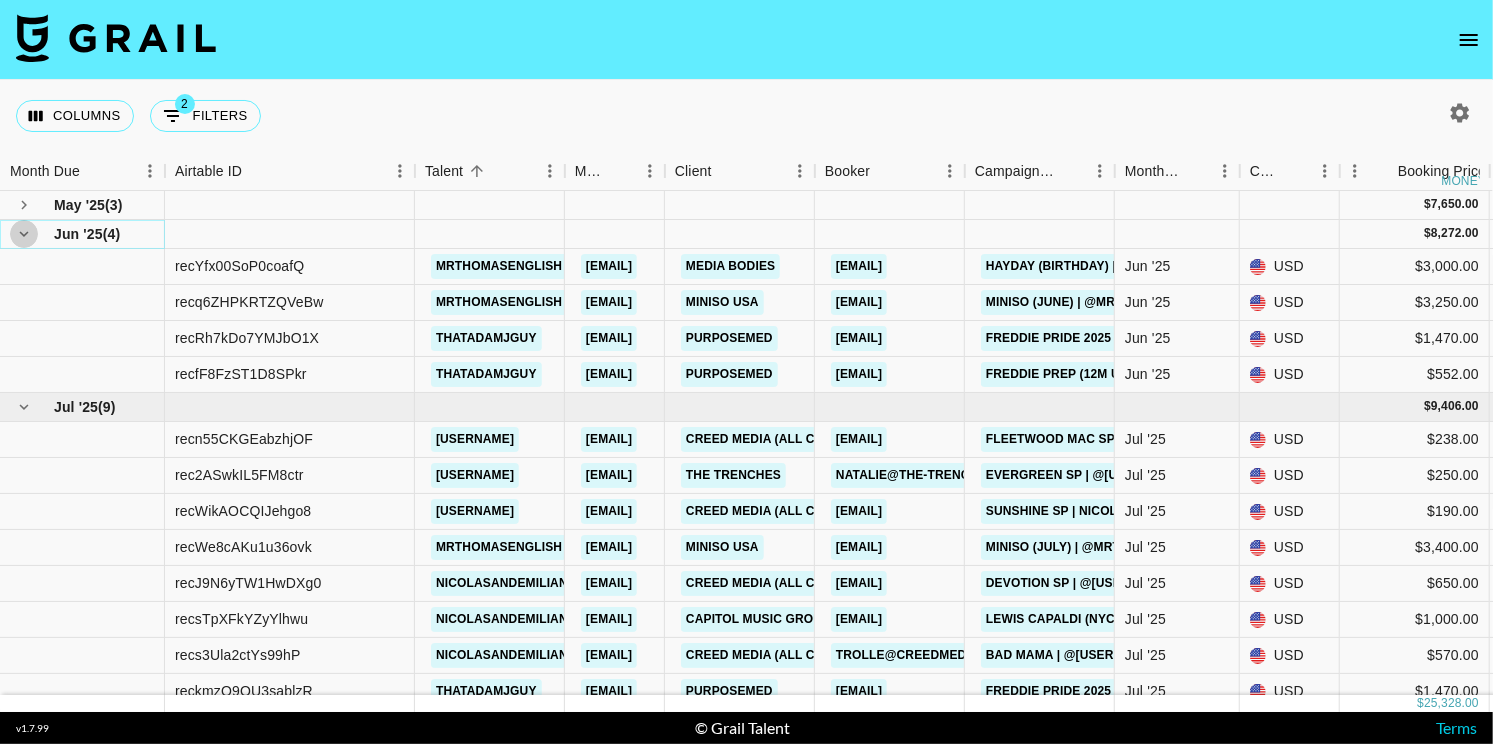 click 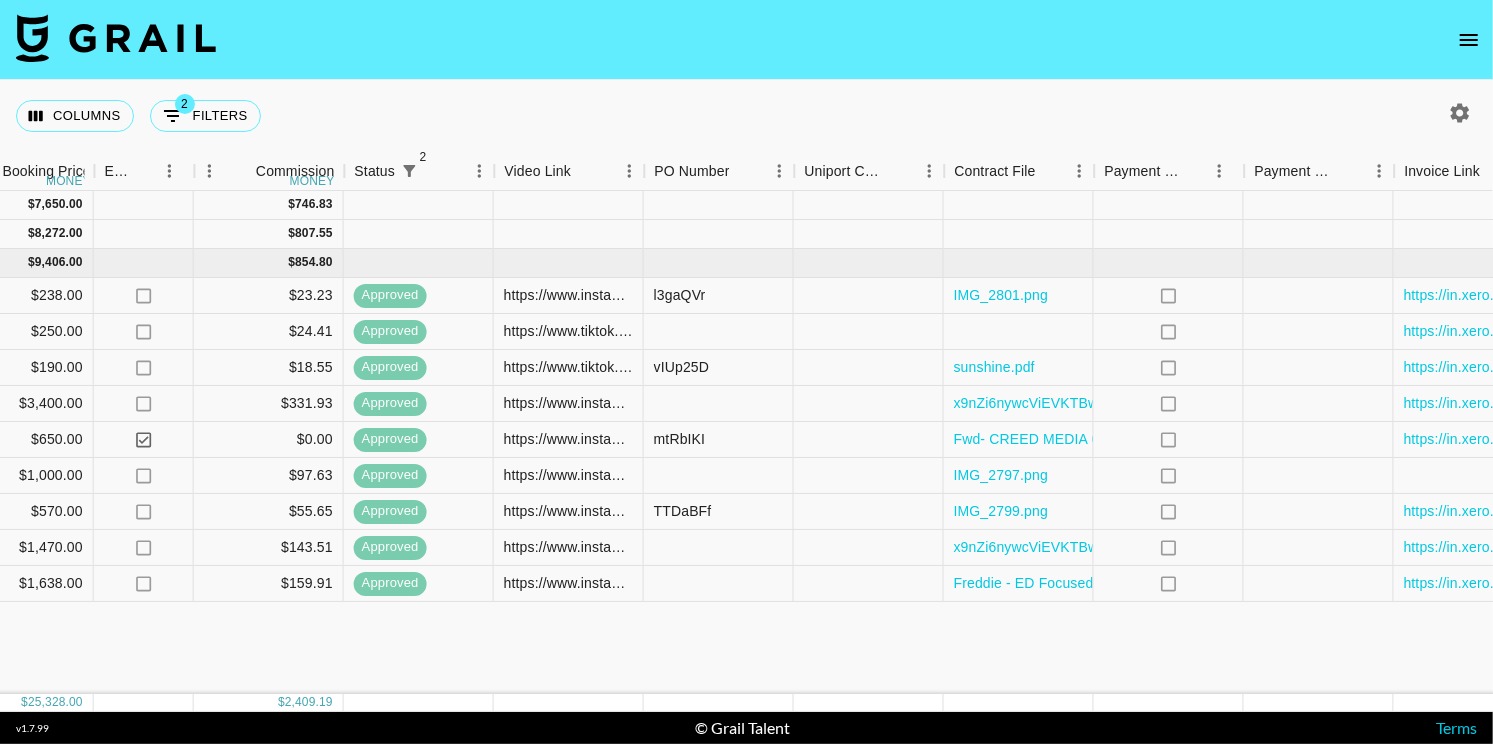 scroll, scrollTop: 0, scrollLeft: 1395, axis: horizontal 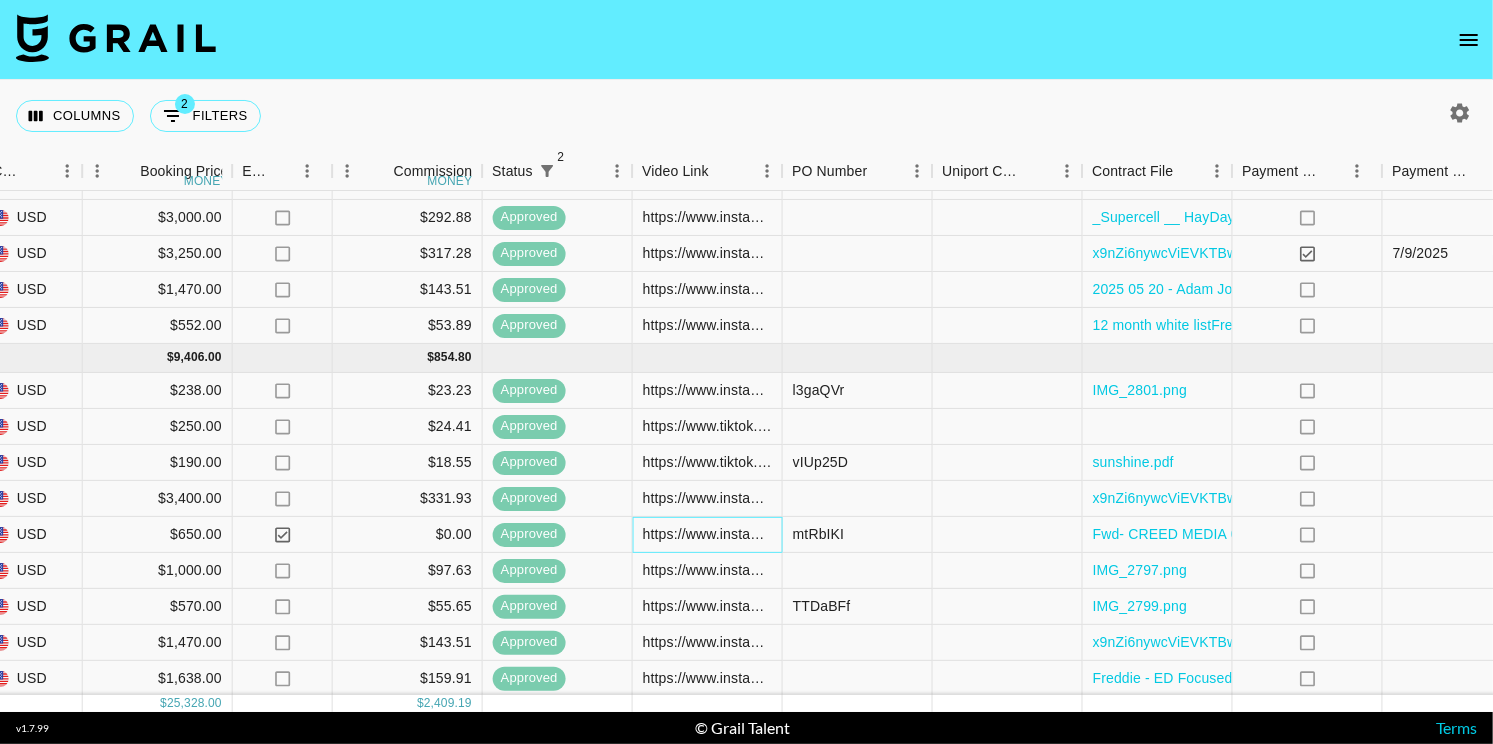 click on "https://www.instagram.com/reel/DMQltQ7uNF4/?igsh=bmFnOHZrOWJvcjJy" at bounding box center (707, 534) 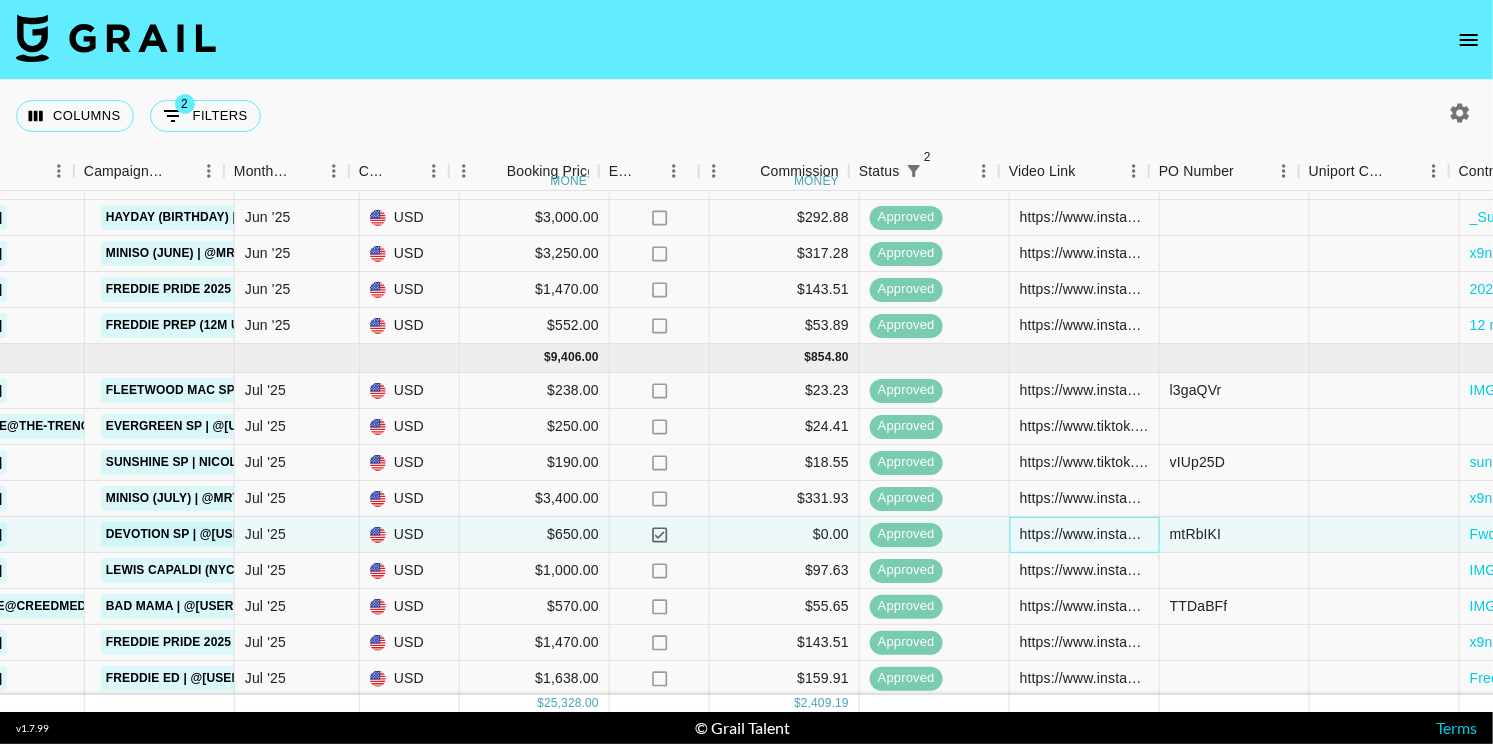 scroll, scrollTop: 157, scrollLeft: 810, axis: both 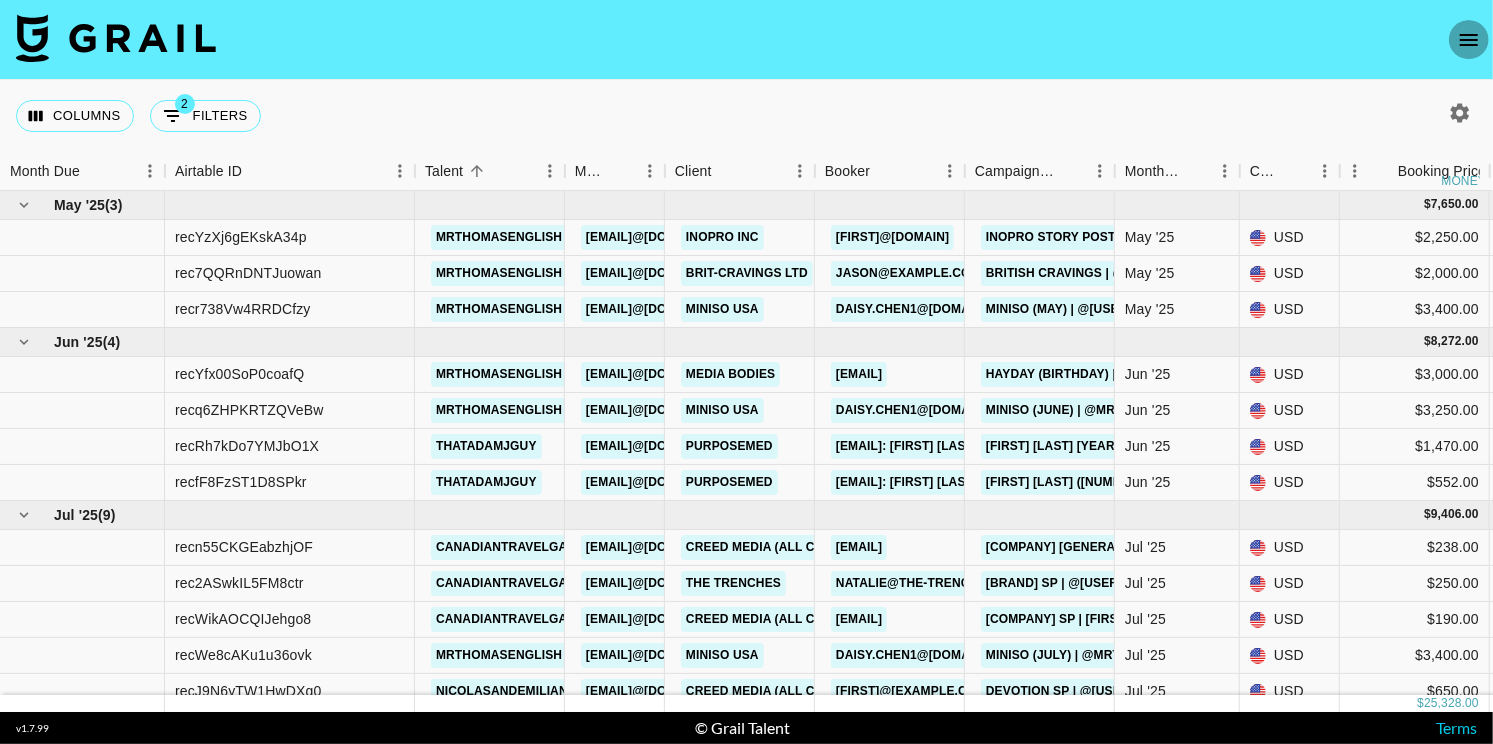 click 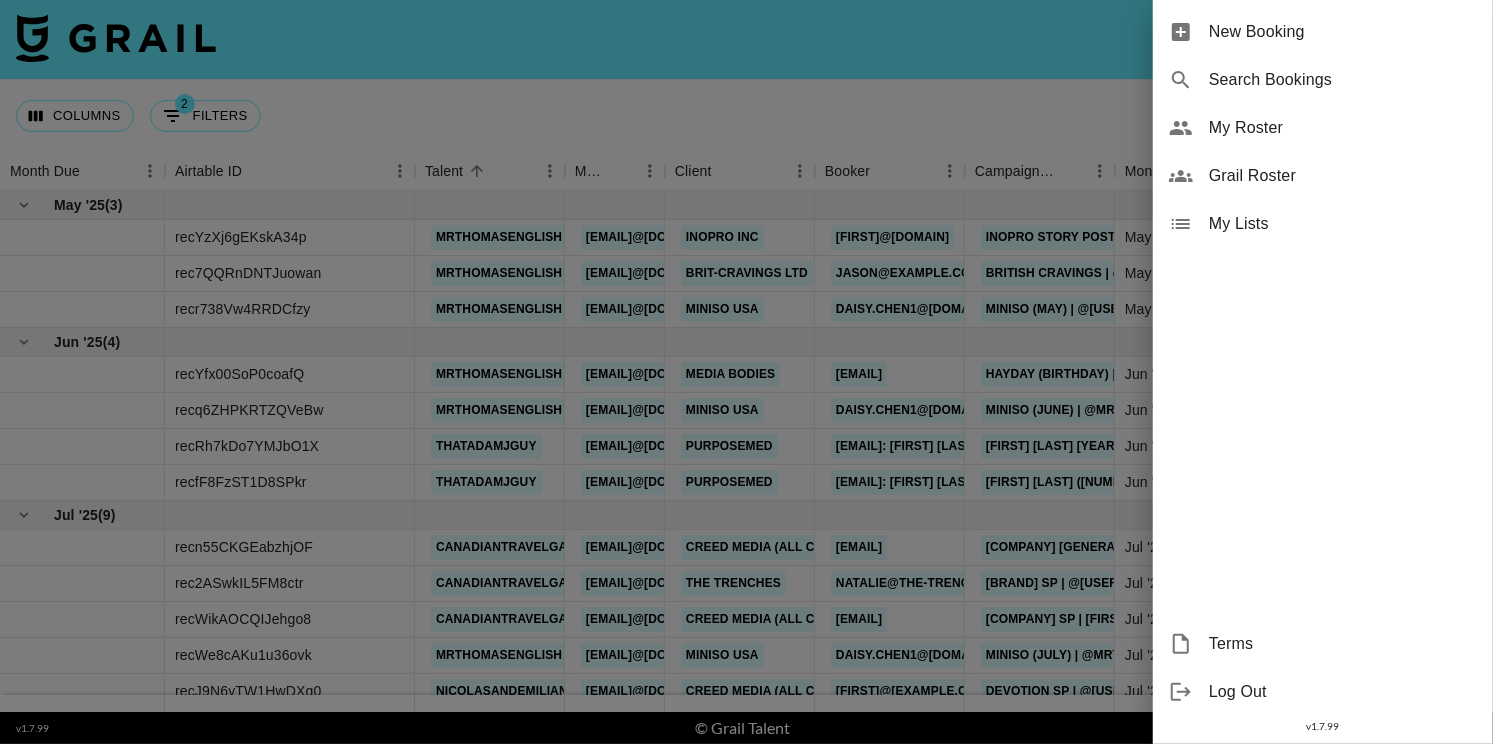 click at bounding box center (746, 372) 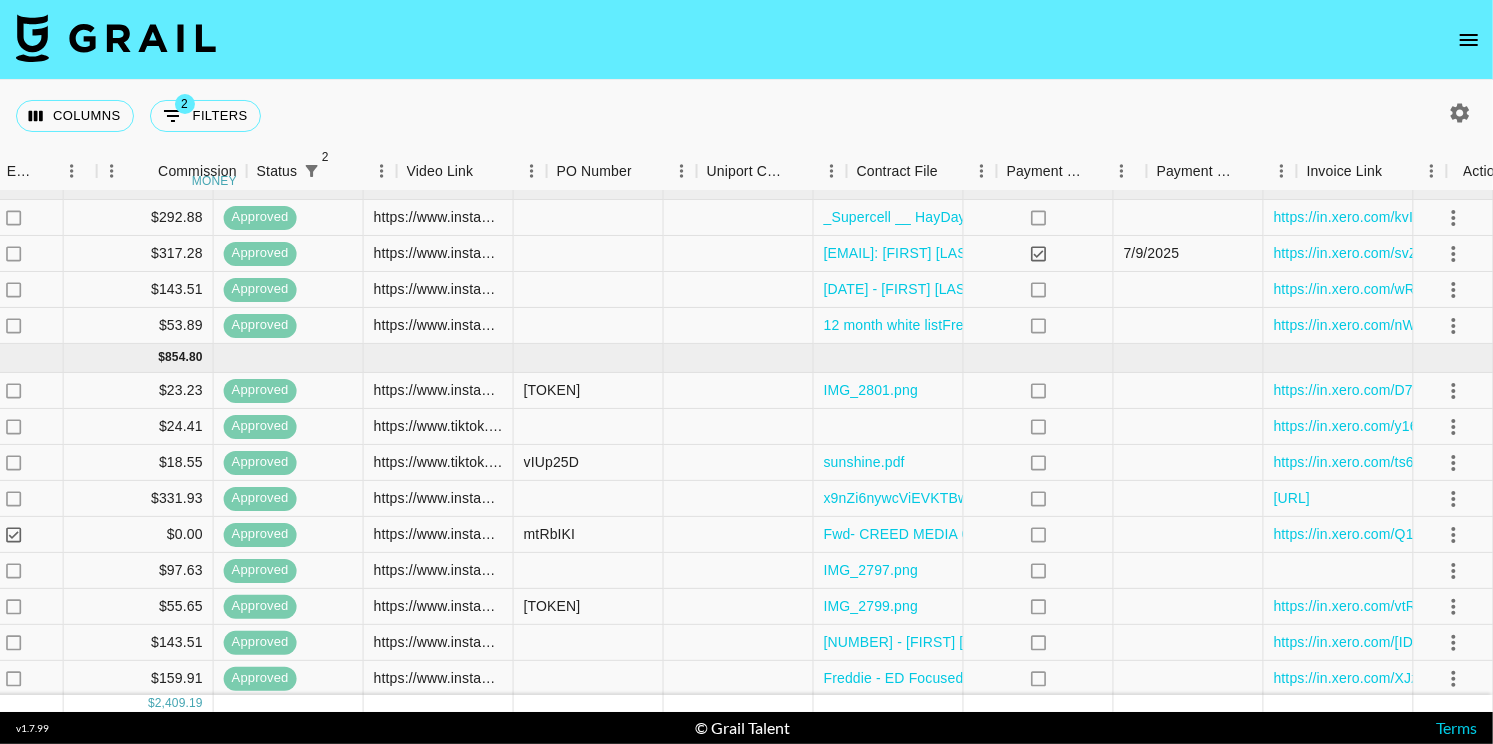 scroll, scrollTop: 157, scrollLeft: 1482, axis: both 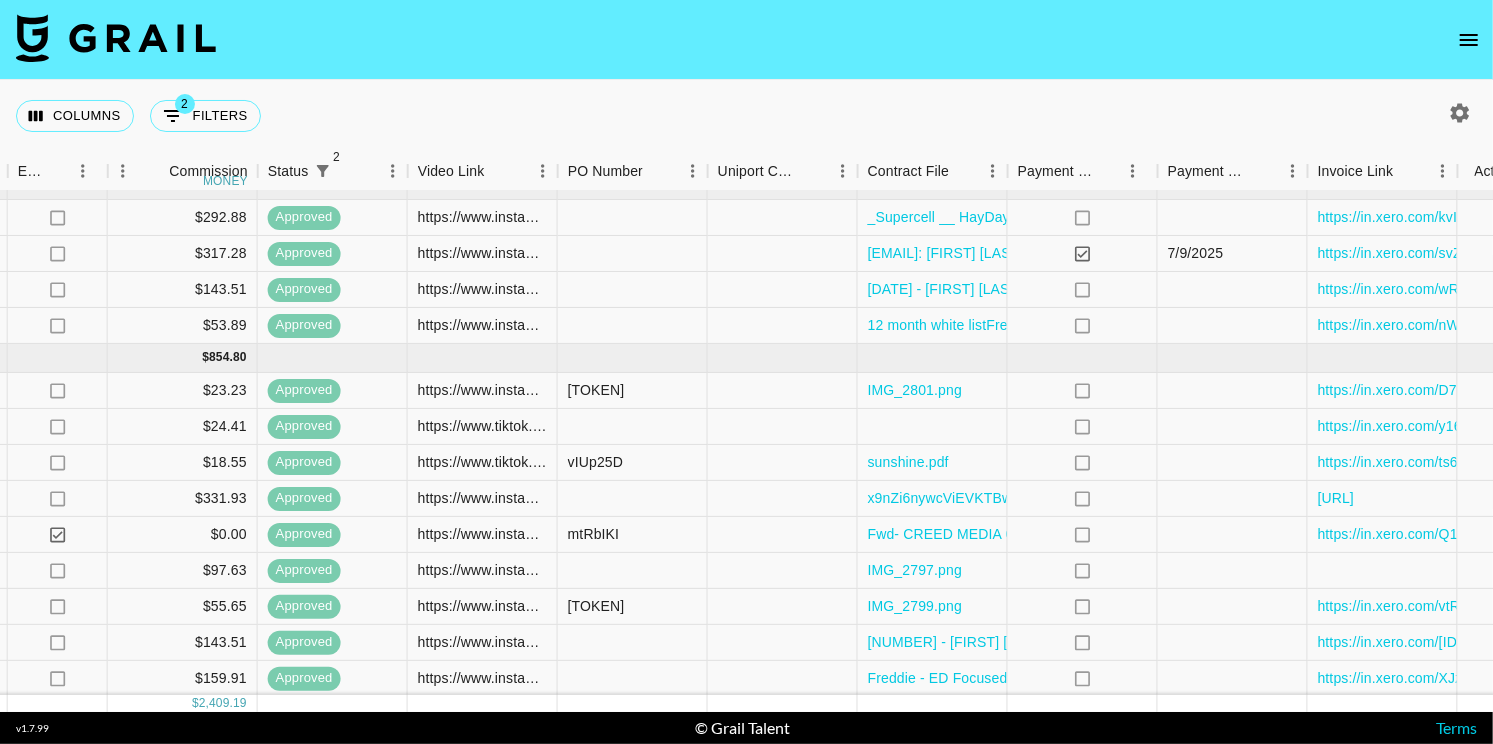 click 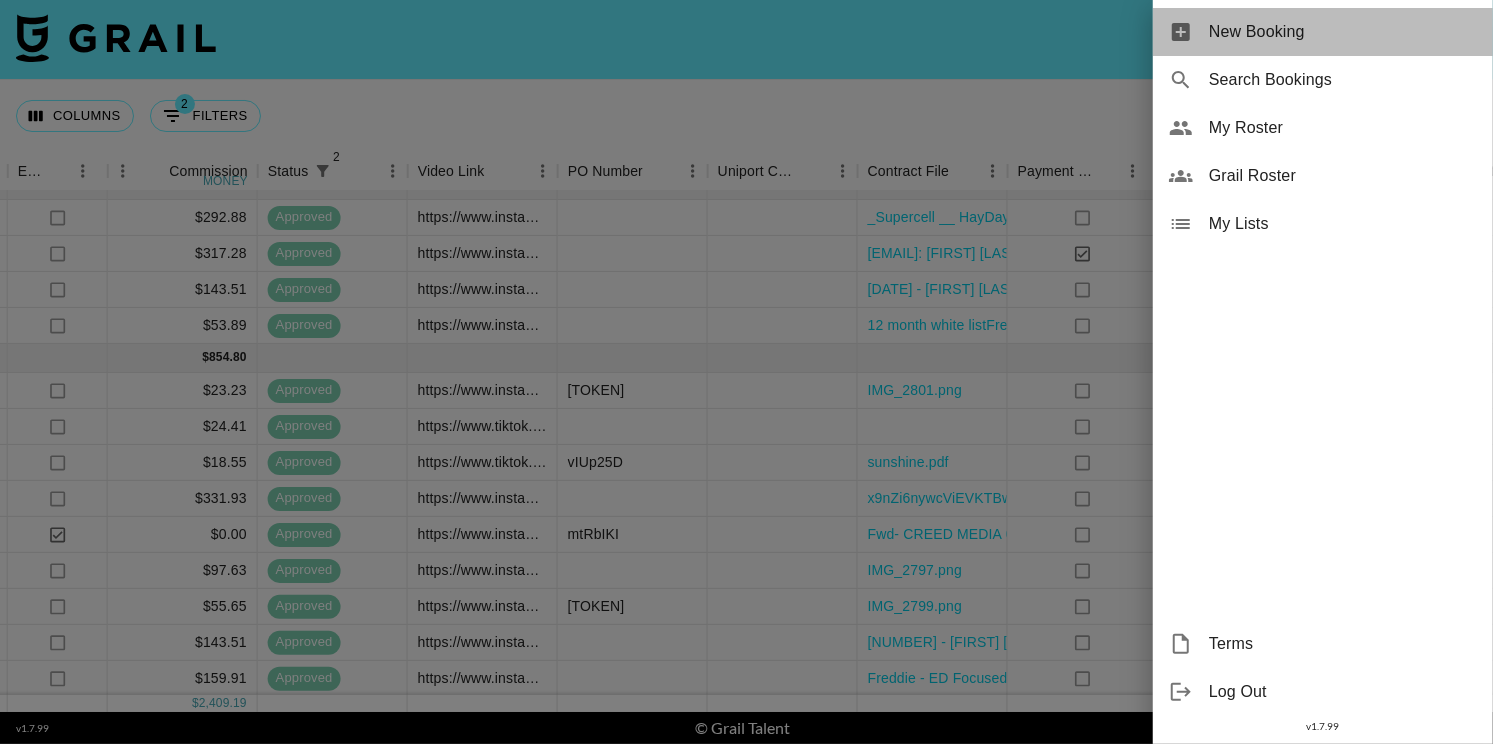 click on "New Booking" at bounding box center [1343, 32] 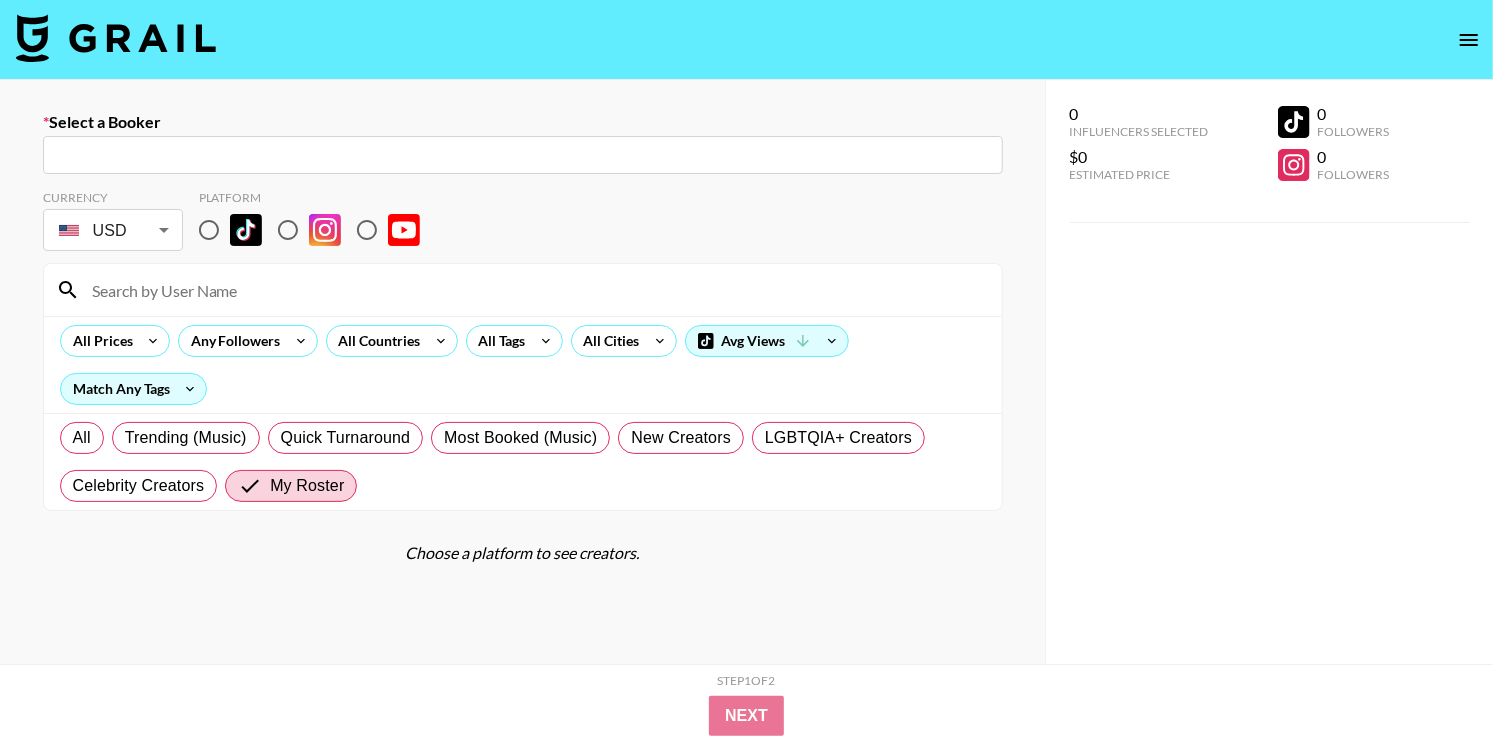 click at bounding box center [523, 155] 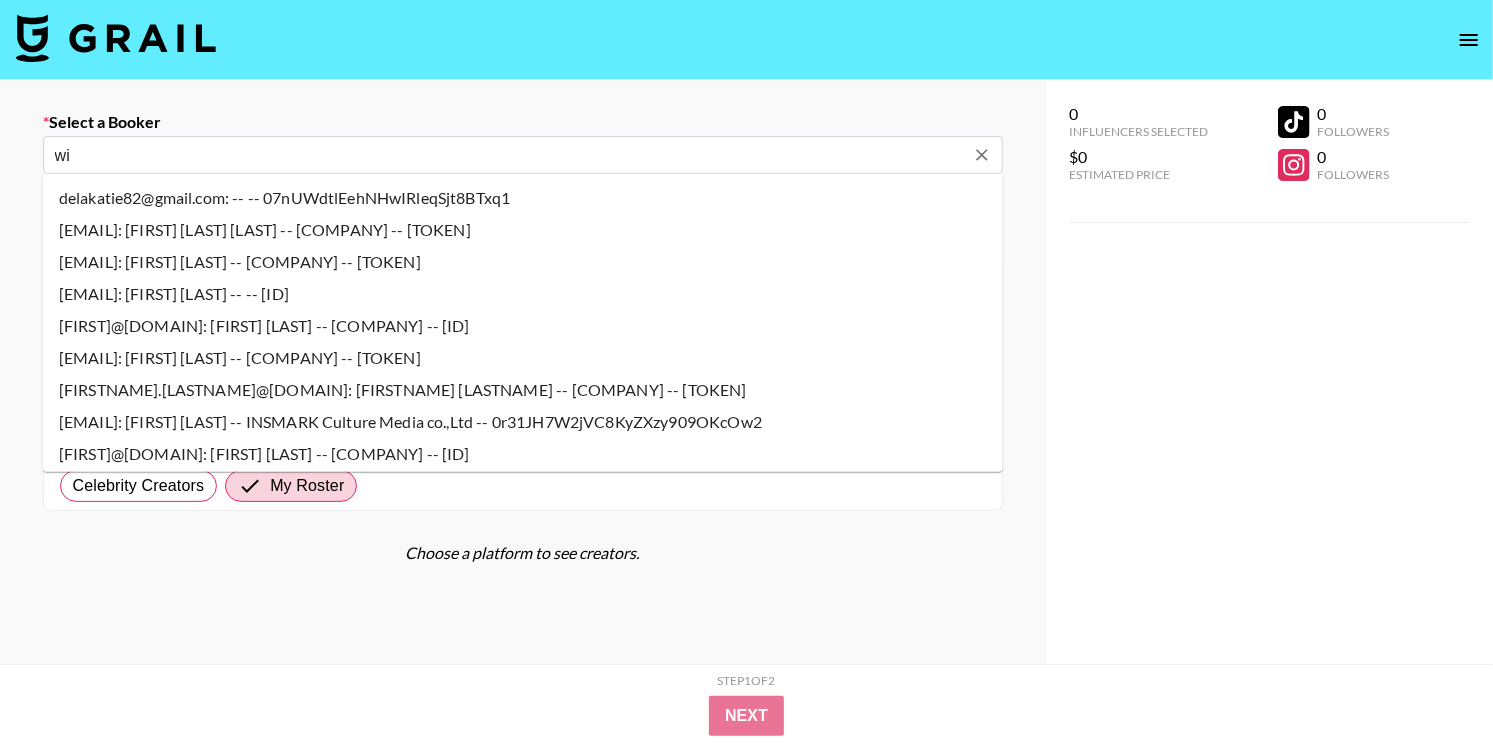 type on "[EMAIL]: [FIRST] / -- [COMPANY] ([COMPANY]) -- [ID]" 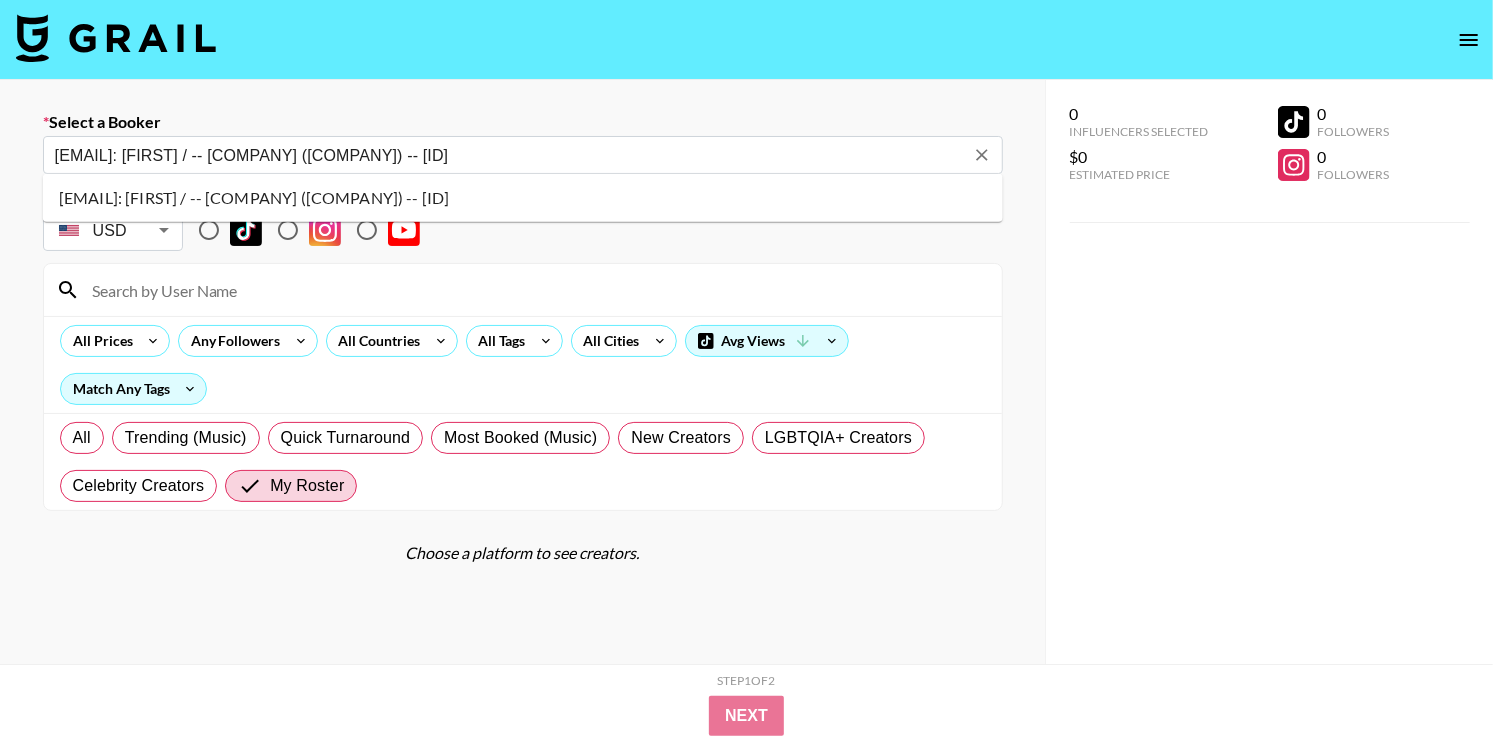 click on "[EMAIL]: [FIRST] / -- [COMPANY] ([COMPANY]) -- [ID]" at bounding box center [523, 198] 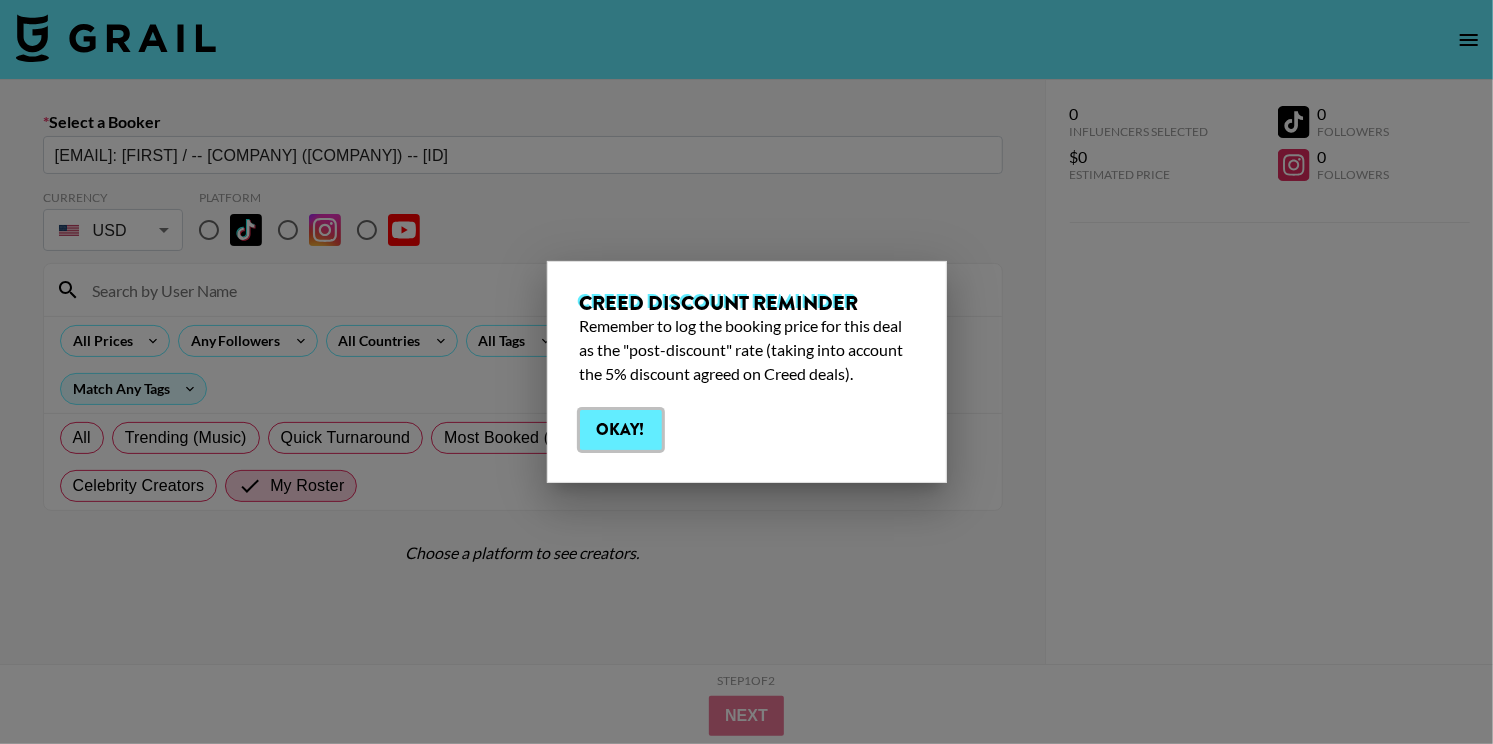 click on "Okay!" at bounding box center (621, 430) 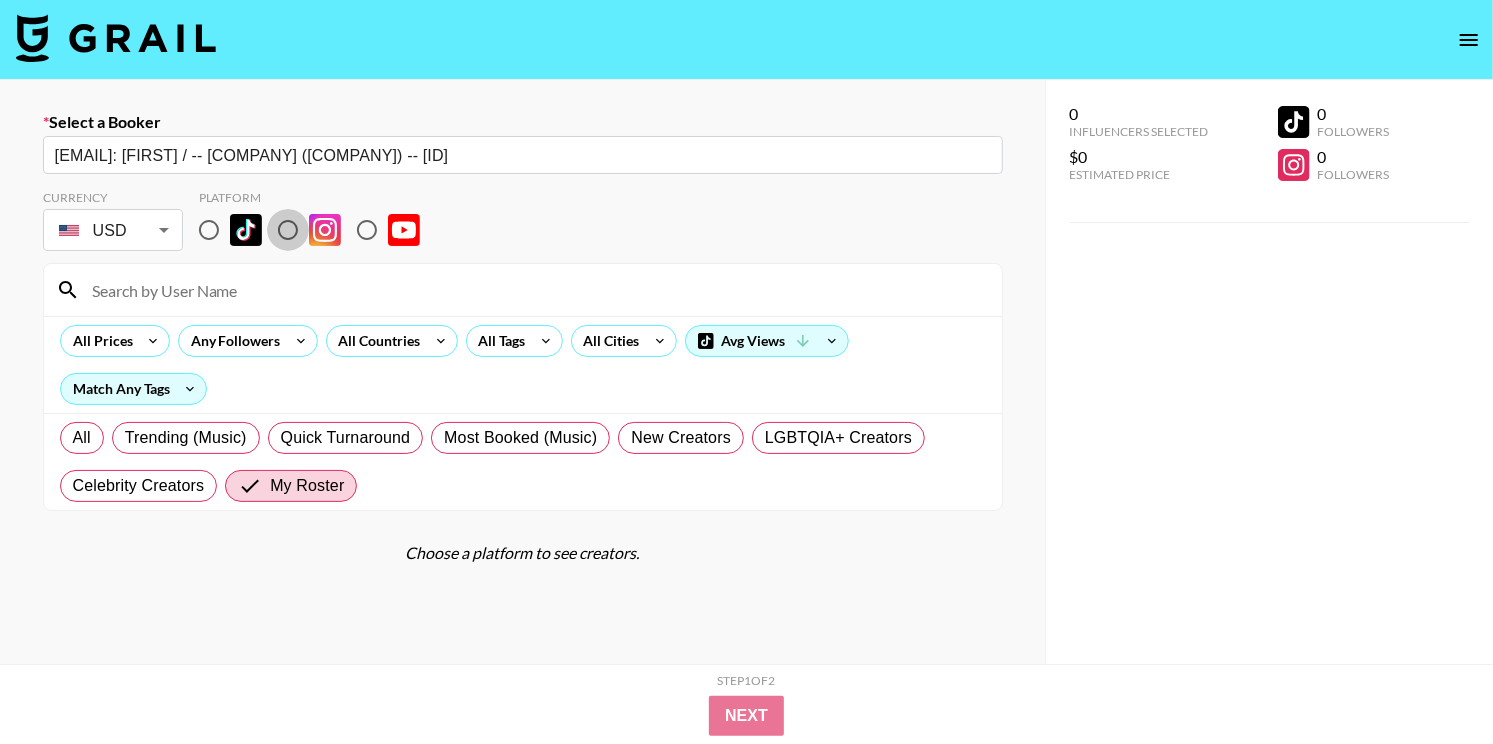click at bounding box center [288, 230] 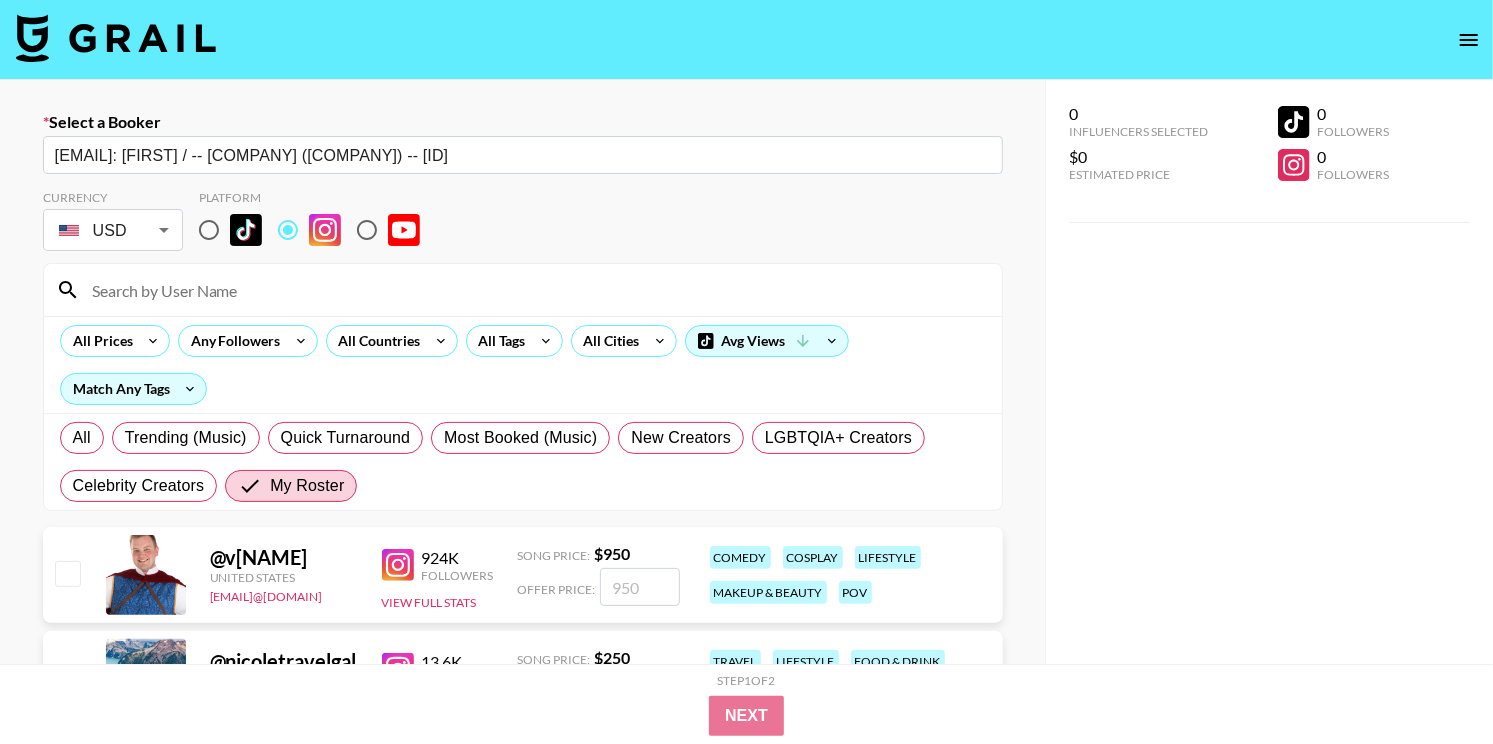 click at bounding box center (535, 290) 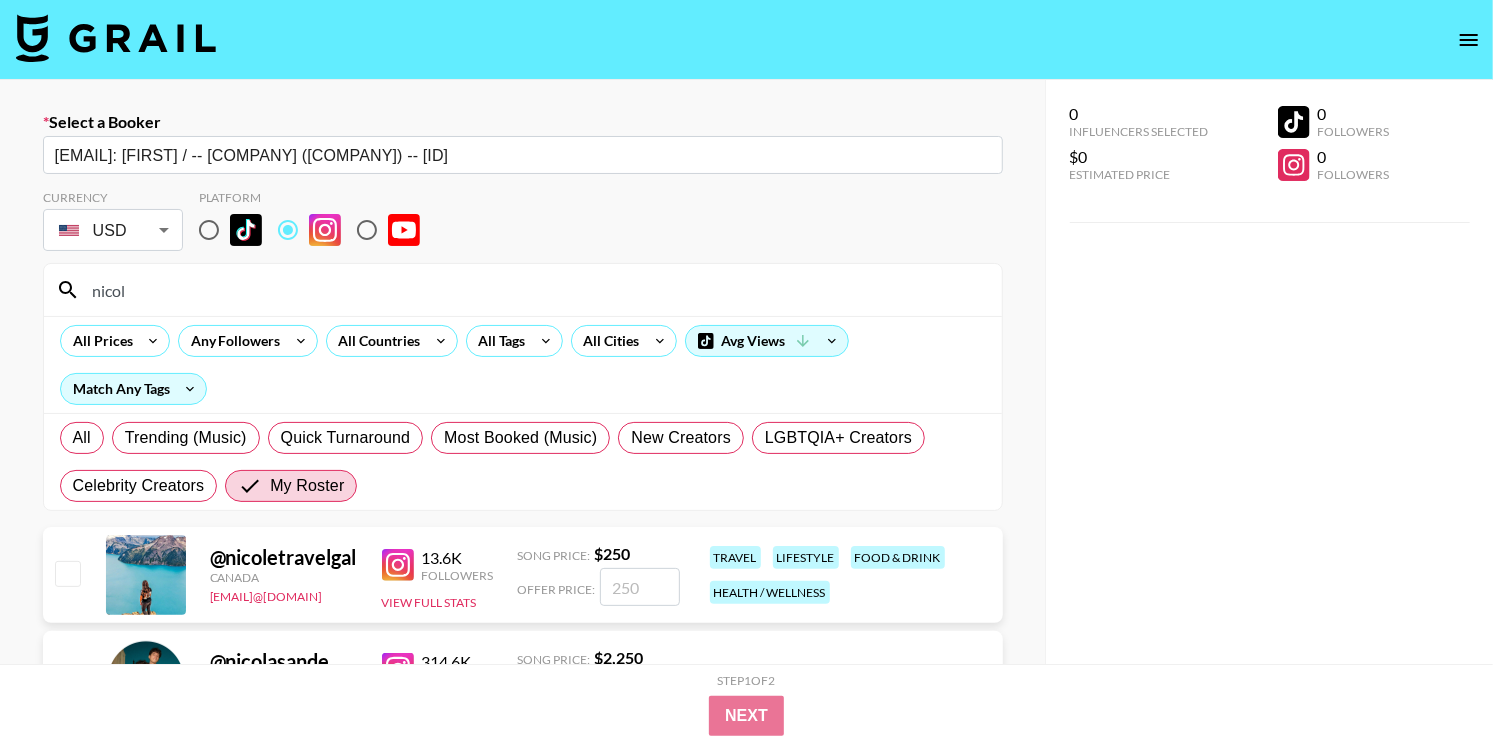 type on "[NAME]" 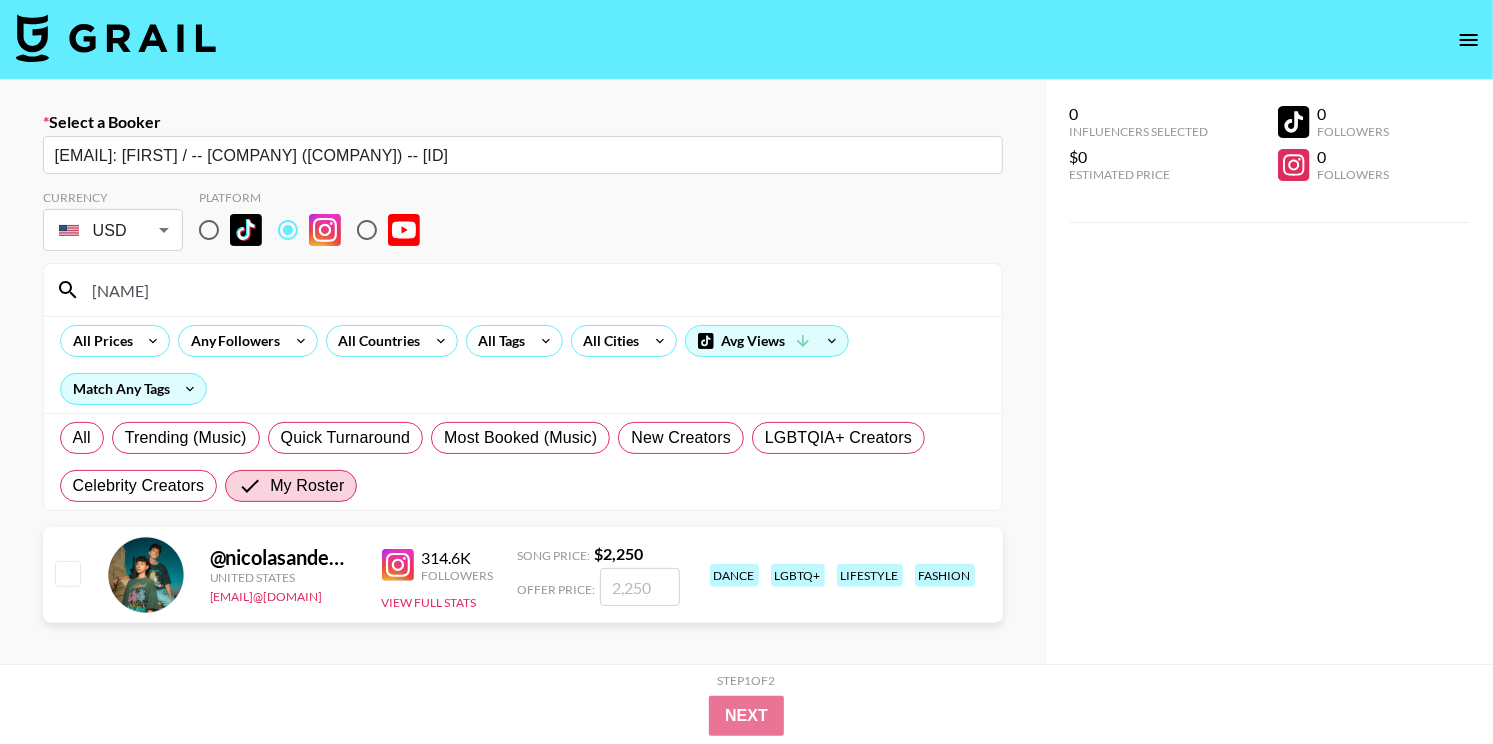click at bounding box center [640, 587] 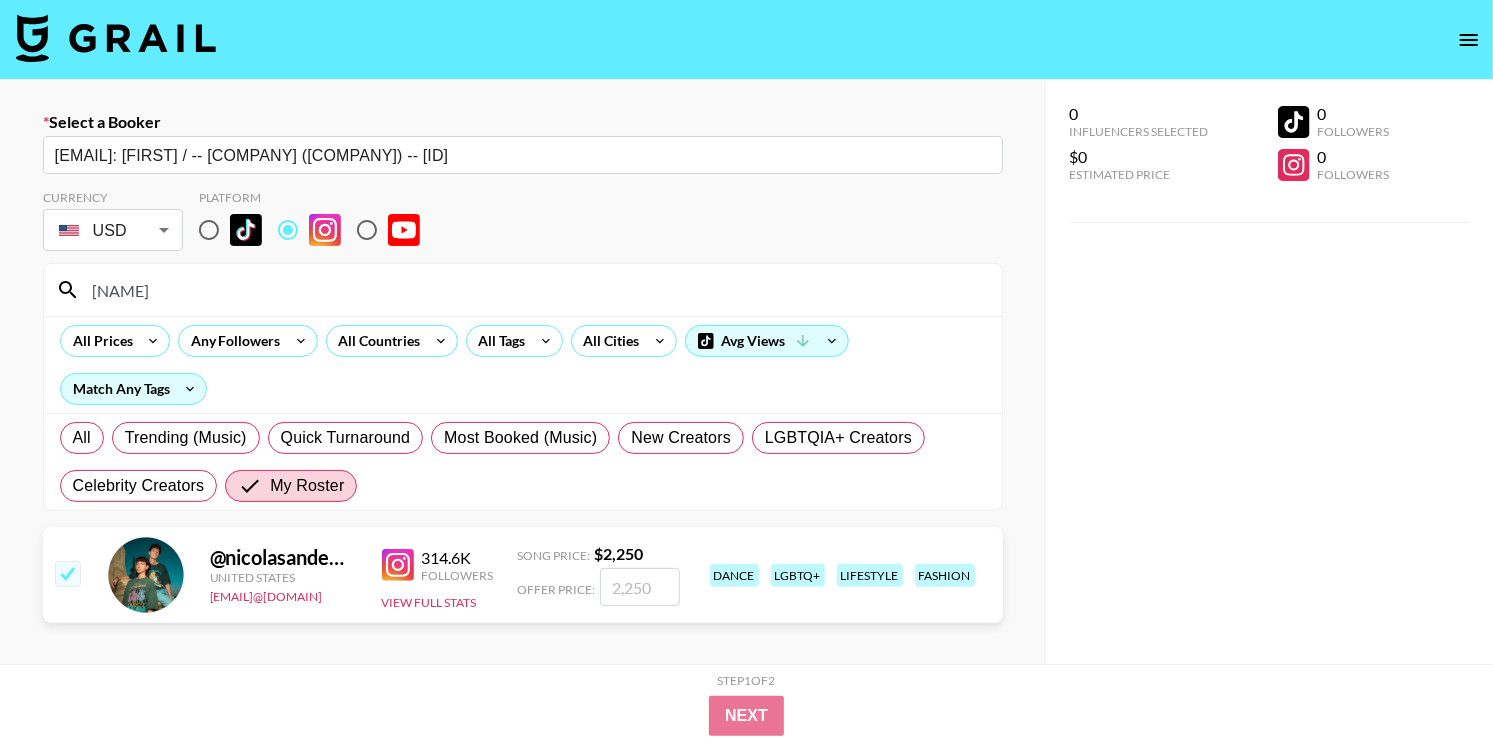 checkbox on "true" 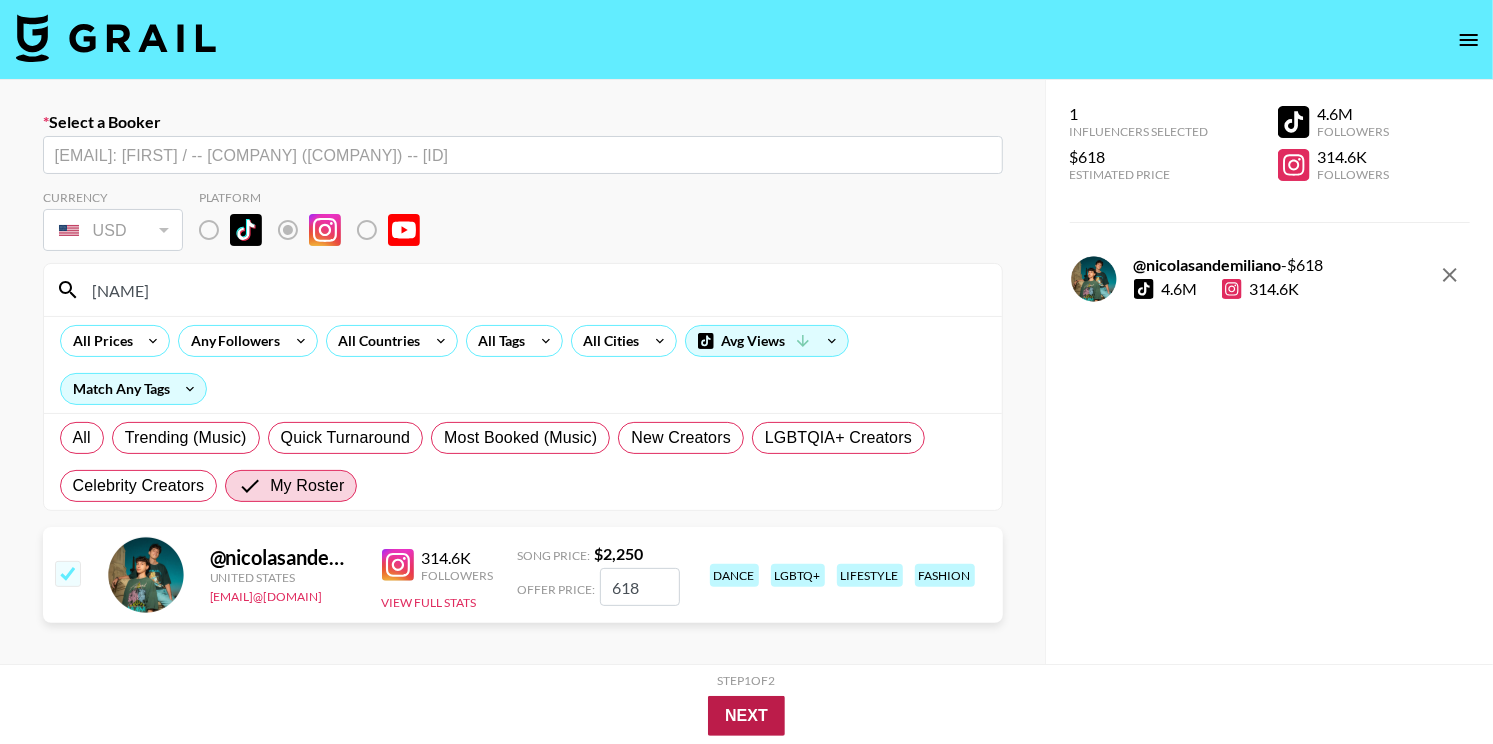type on "618" 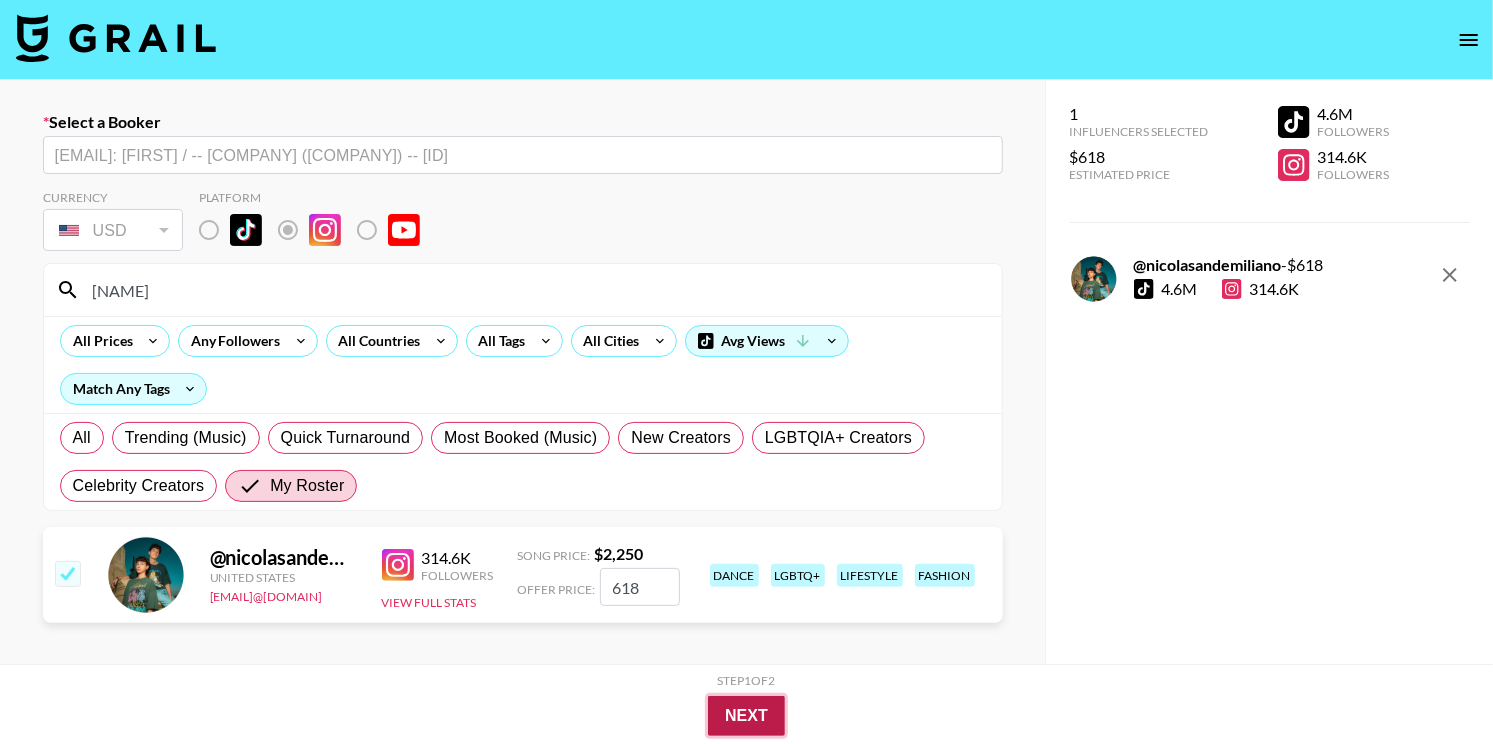 click on "Next" at bounding box center (746, 716) 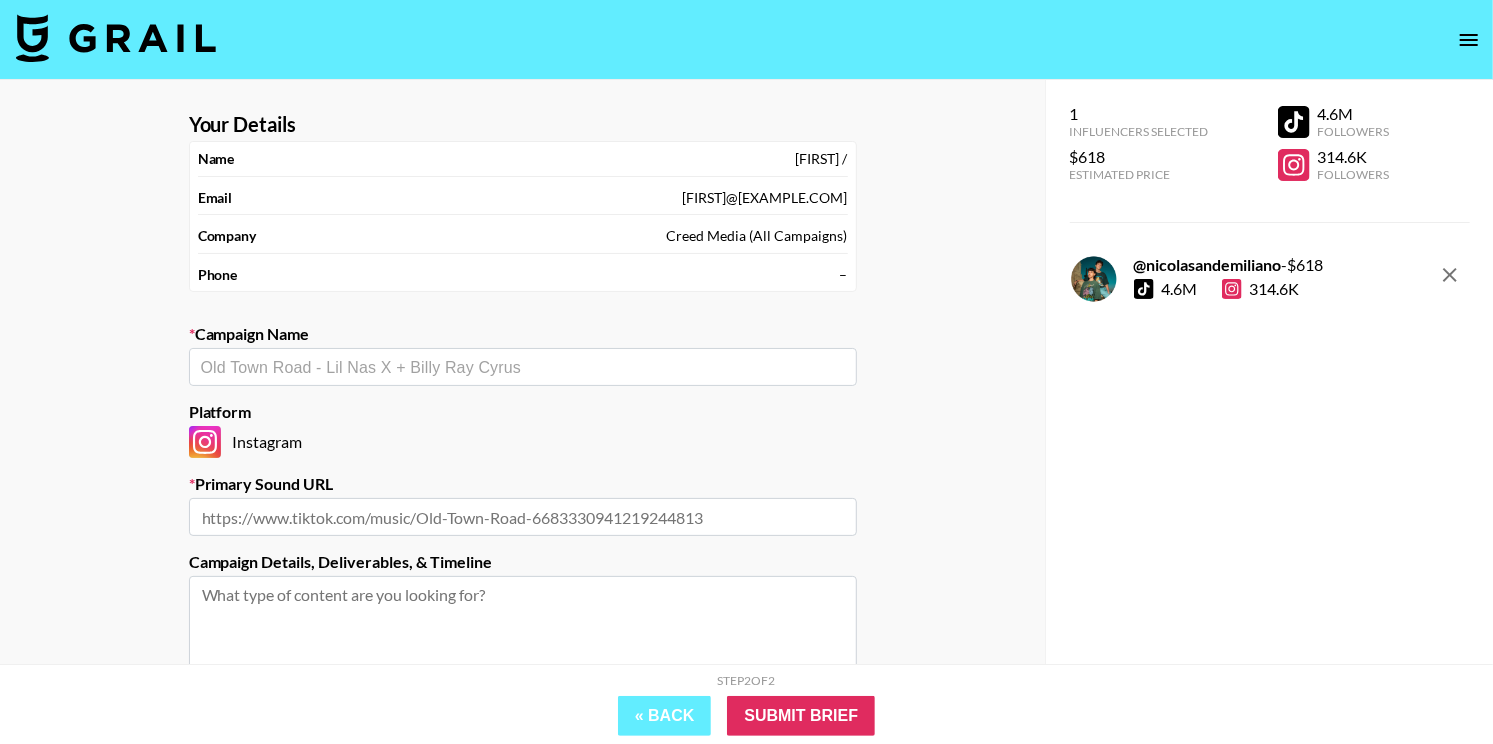 click at bounding box center (523, 367) 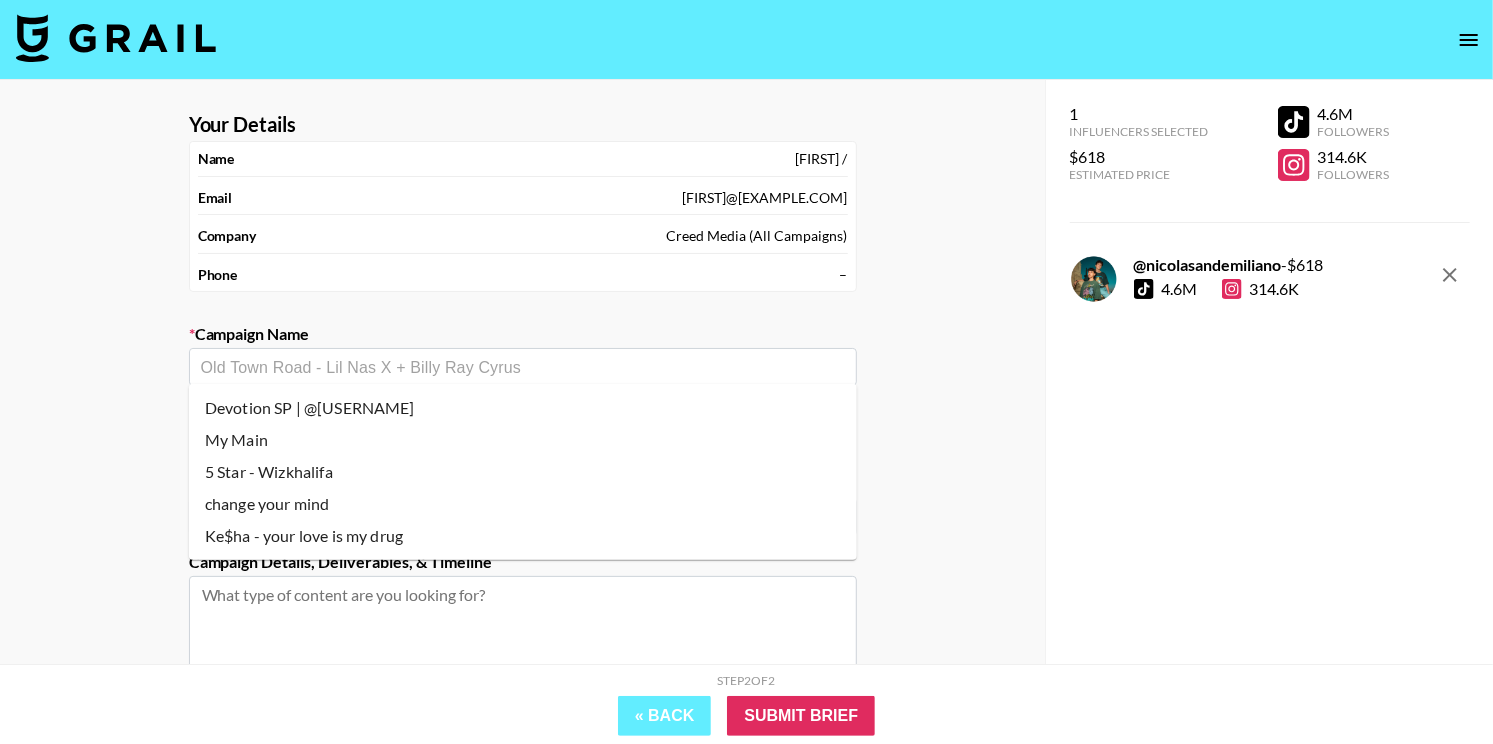 click on "Devotion SP | @[USERNAME]" at bounding box center [523, 408] 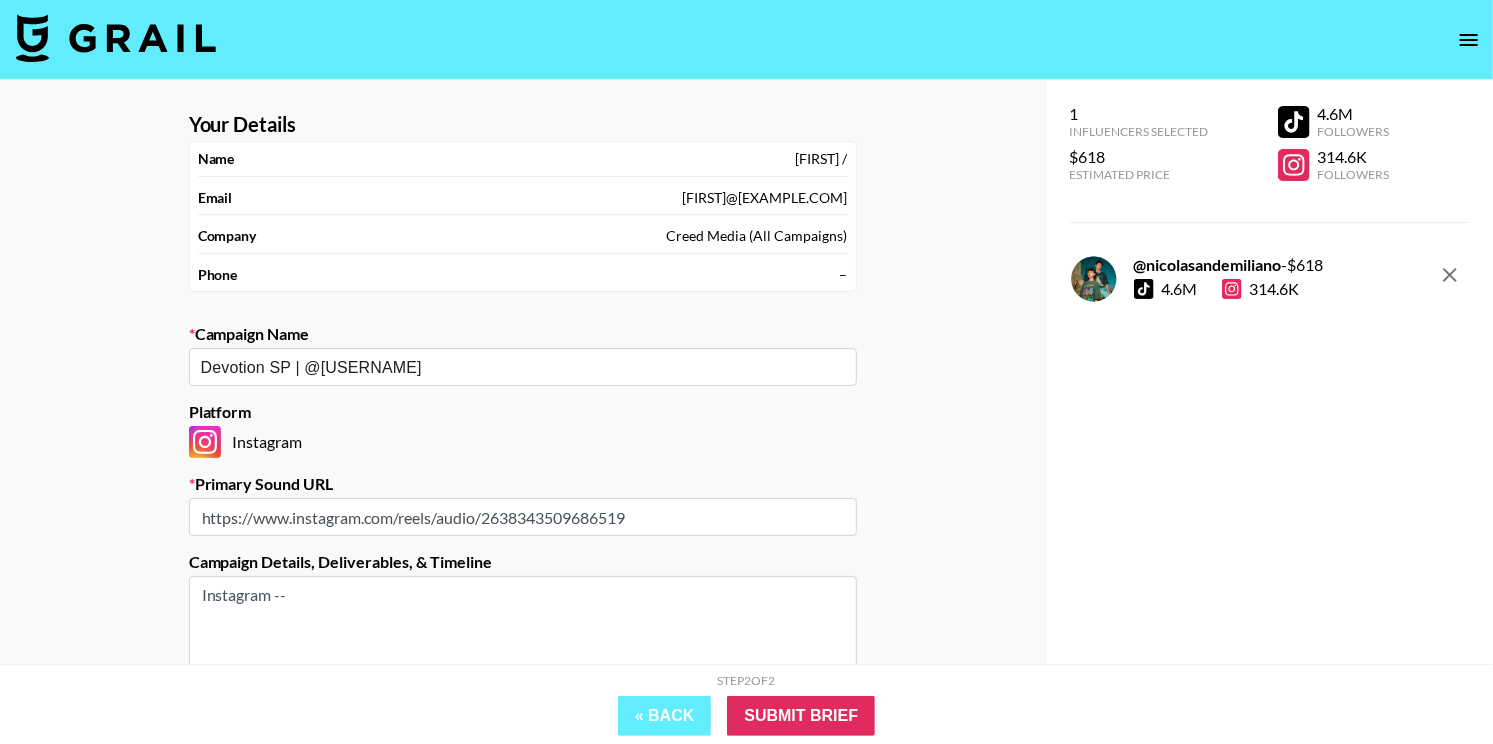click on "https://www.instagram.com/reels/audio/2638343509686519" at bounding box center [523, 517] 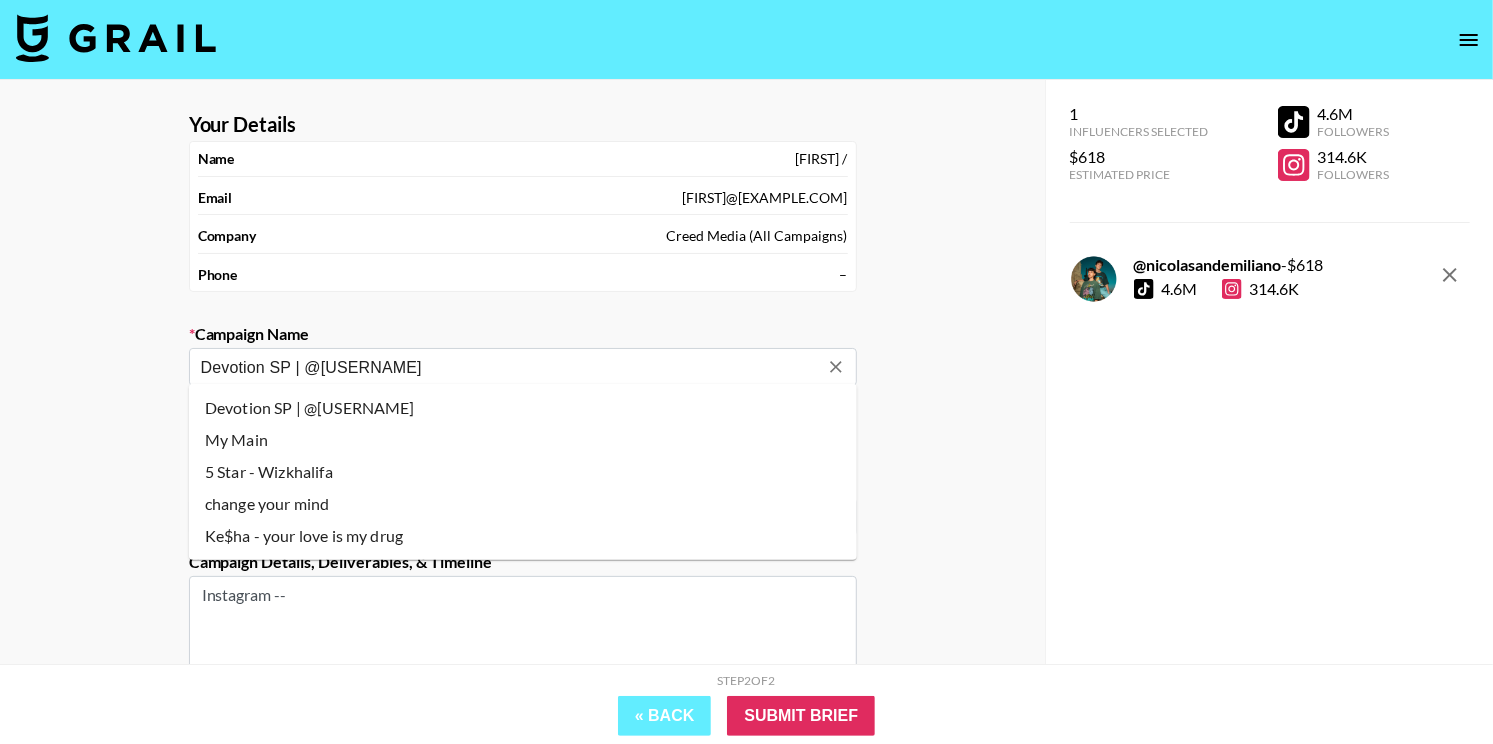 click on "Devotion SP | @[USERNAME]" at bounding box center (509, 367) 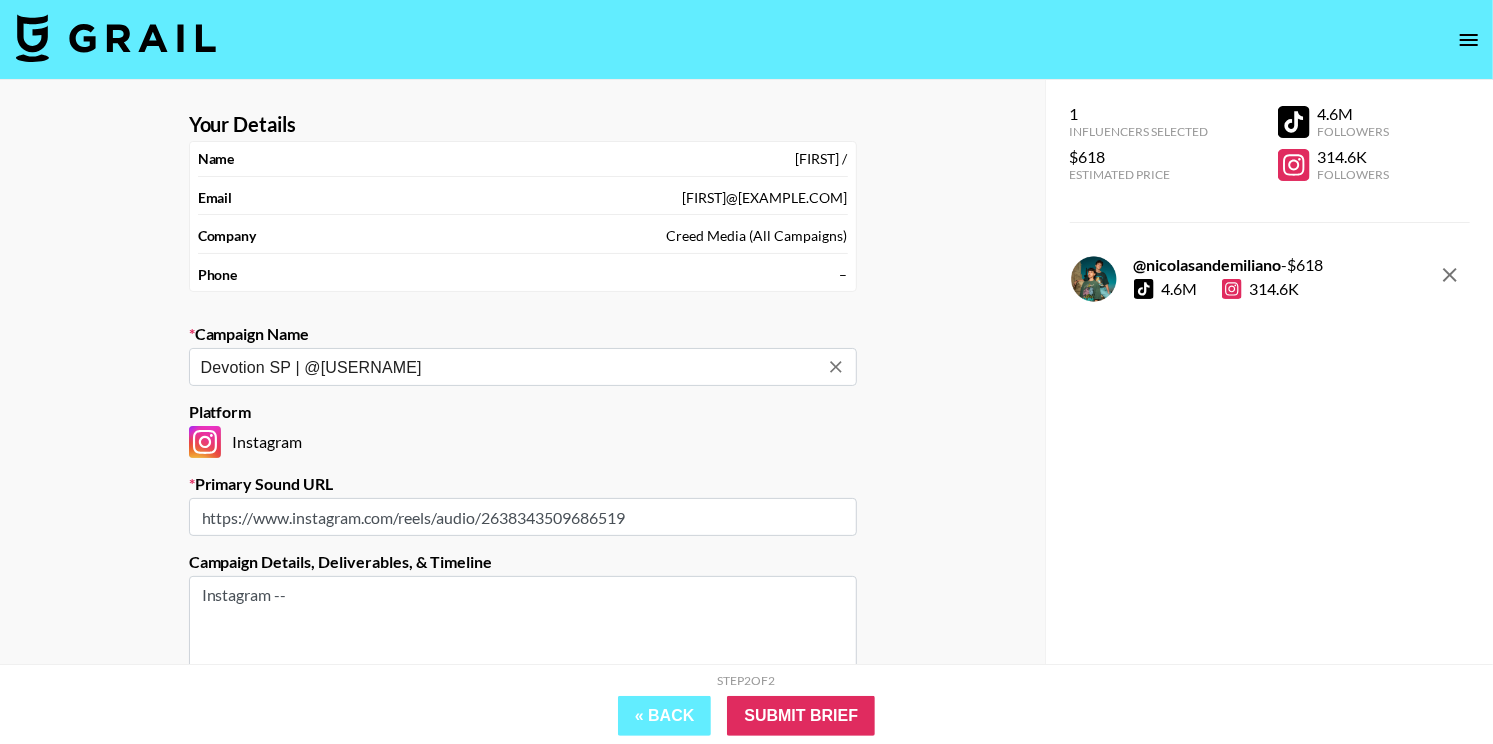 click on "https://www.instagram.com/reels/audio/2638343509686519" at bounding box center [523, 517] 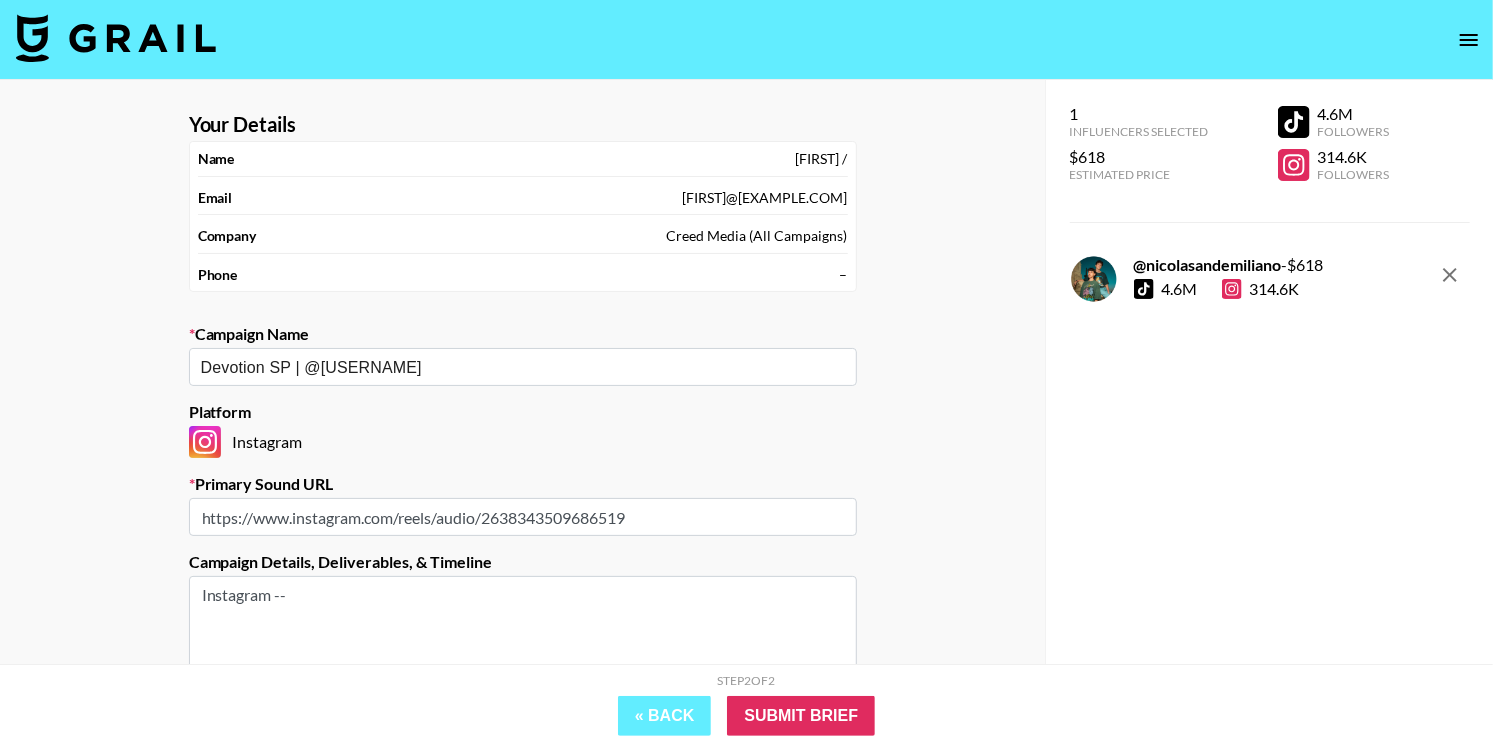 click on "Instagram --" at bounding box center [523, 651] 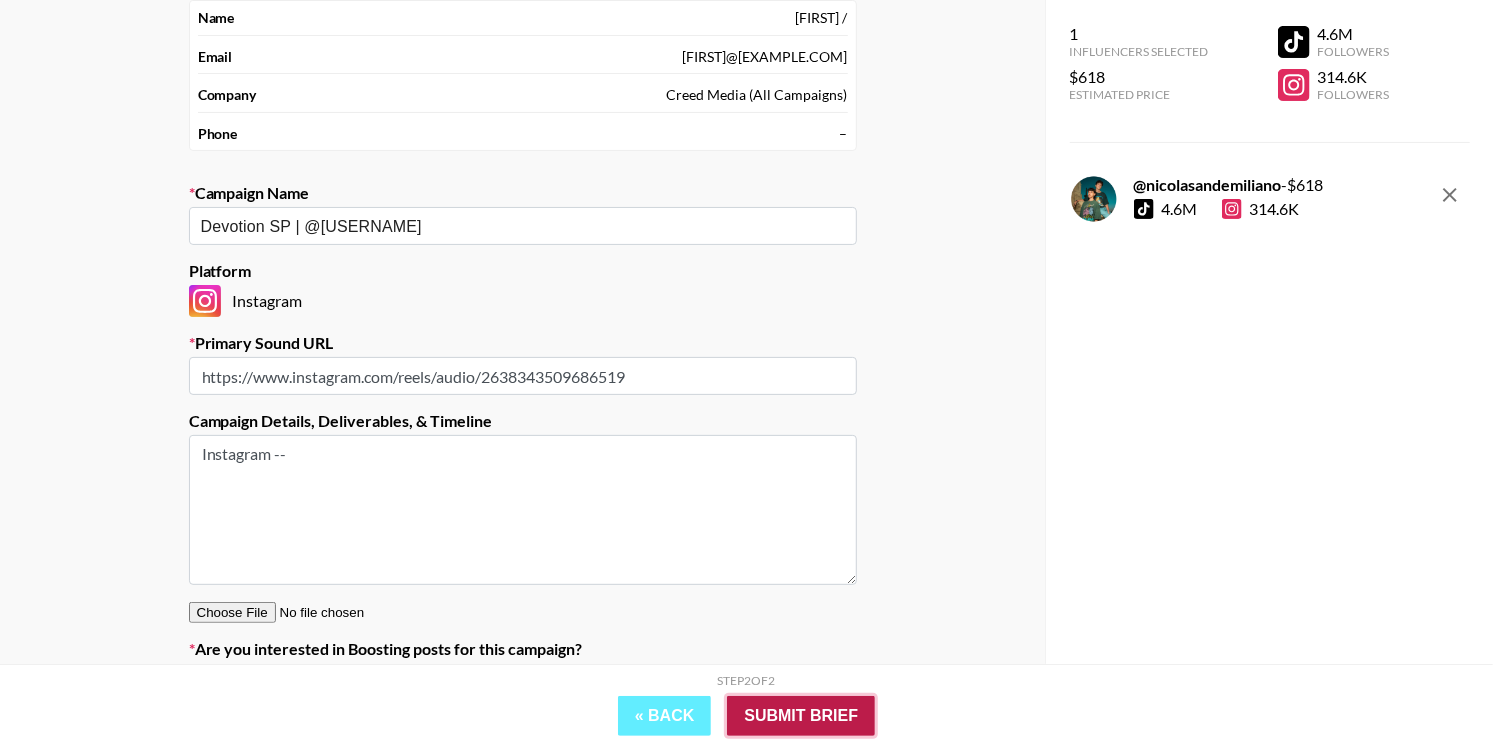 click on "Submit Brief" at bounding box center [801, 716] 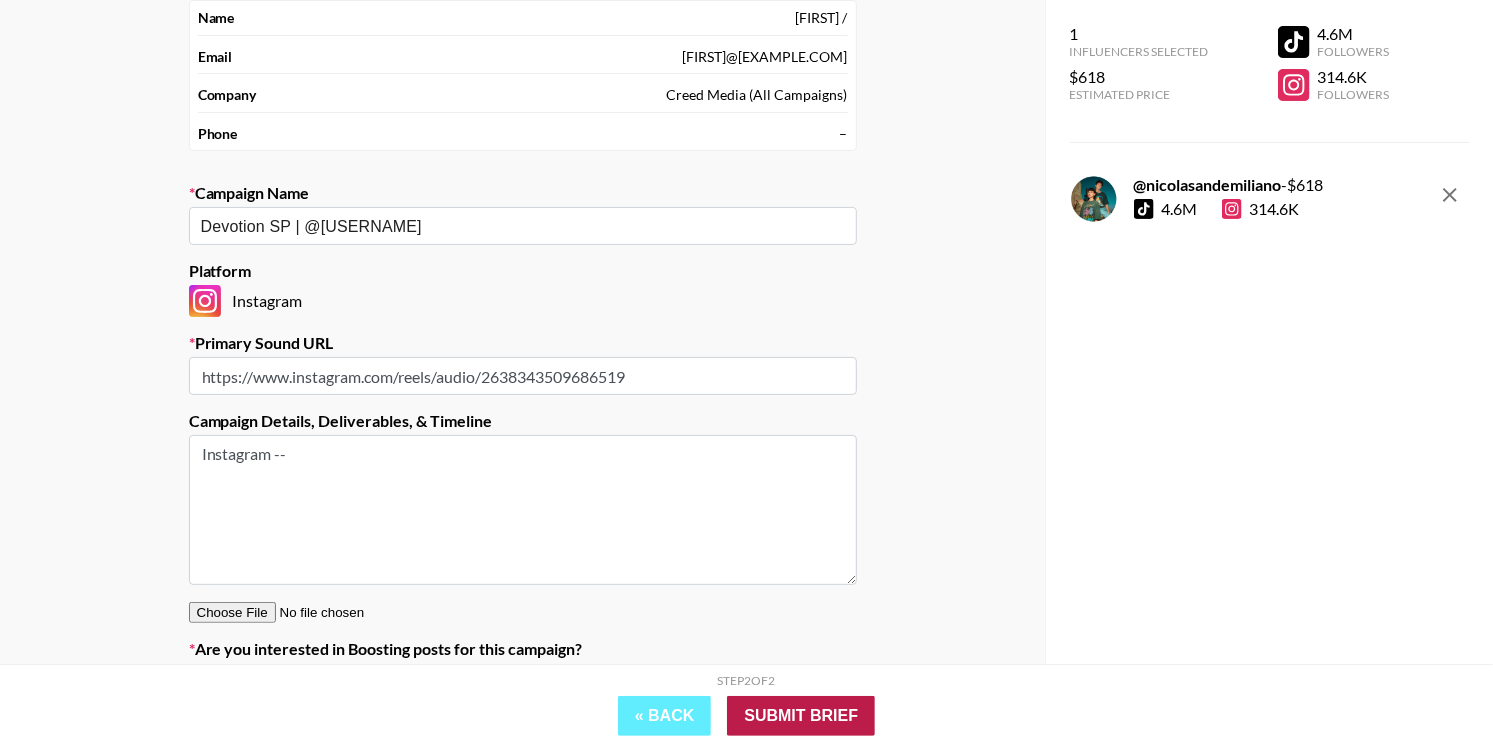 scroll, scrollTop: 80, scrollLeft: 0, axis: vertical 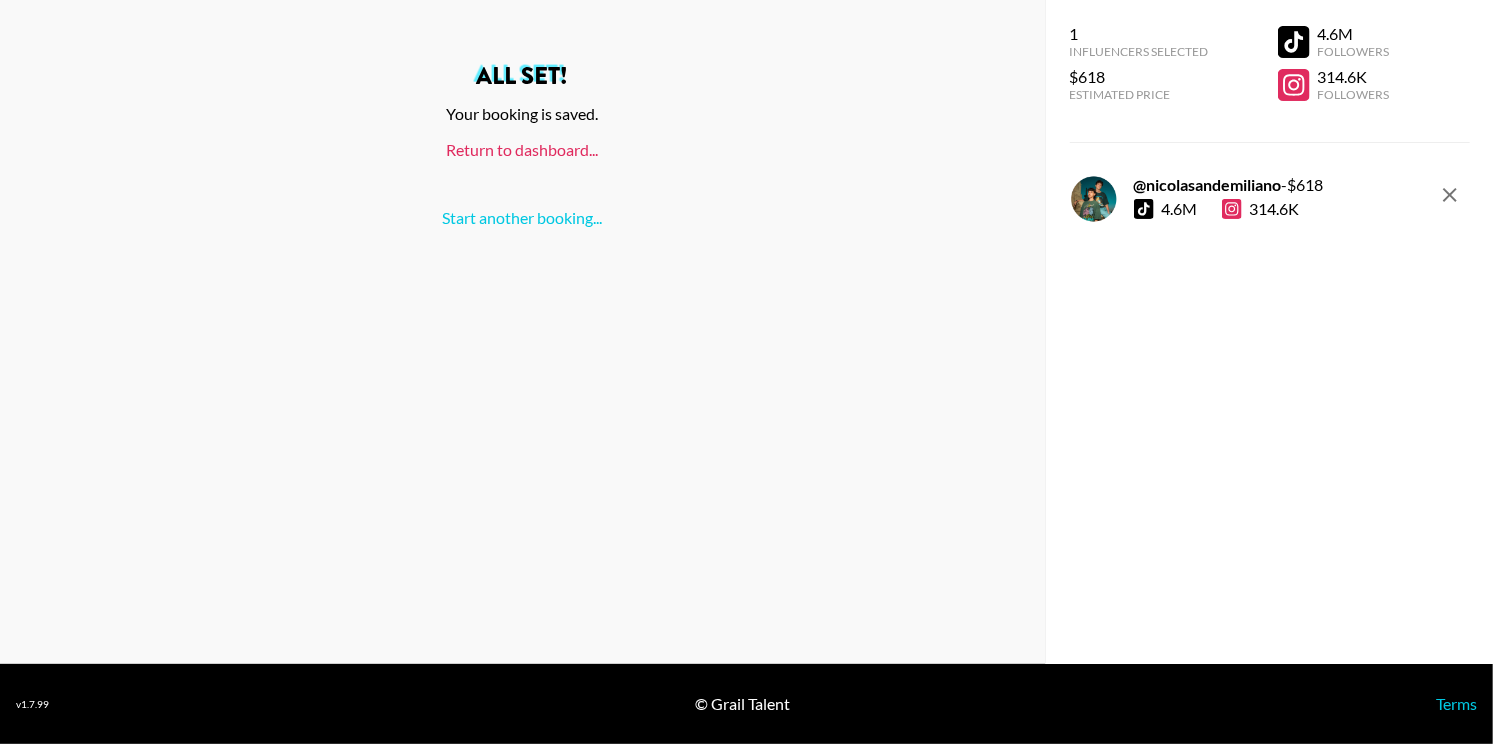 click on "Return to dashboard..." at bounding box center [523, 149] 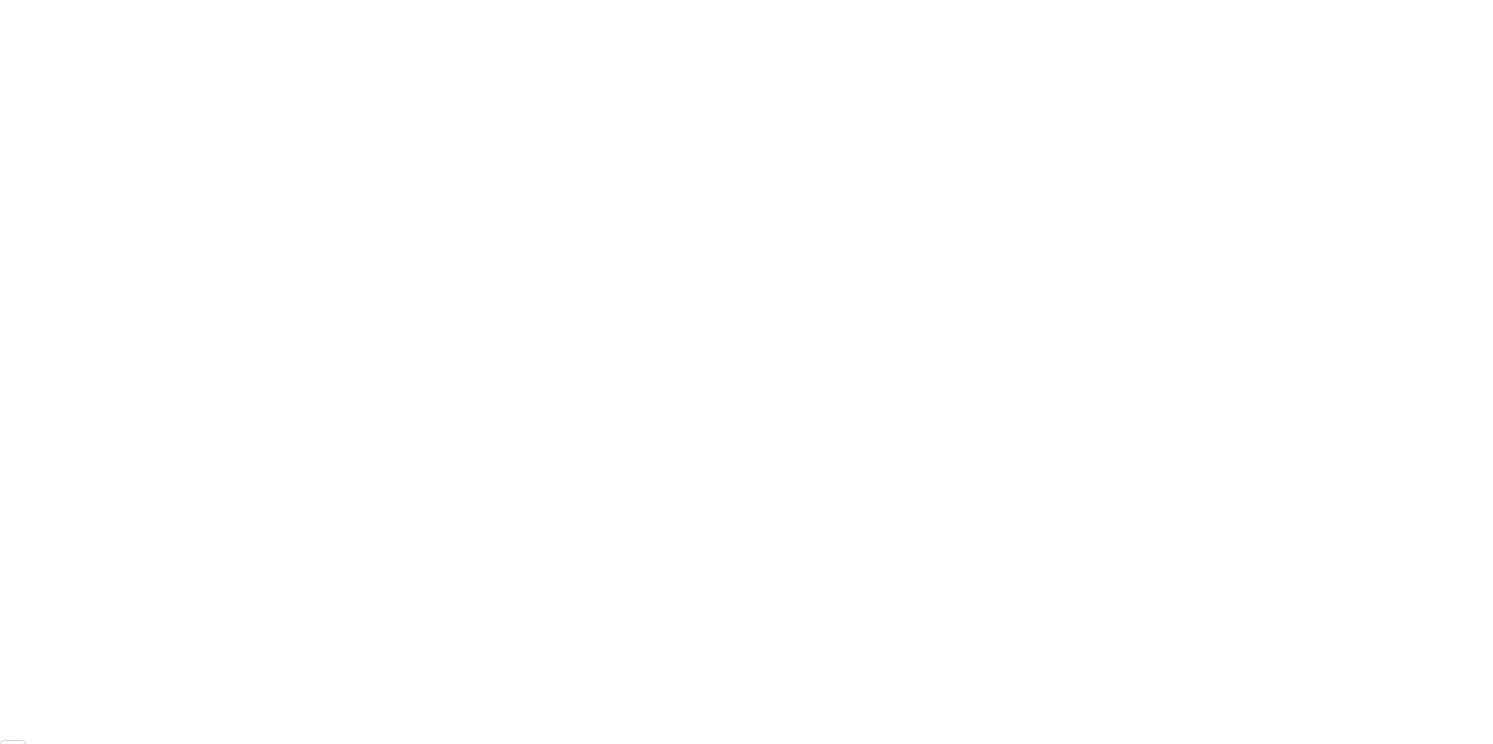 scroll, scrollTop: 0, scrollLeft: 0, axis: both 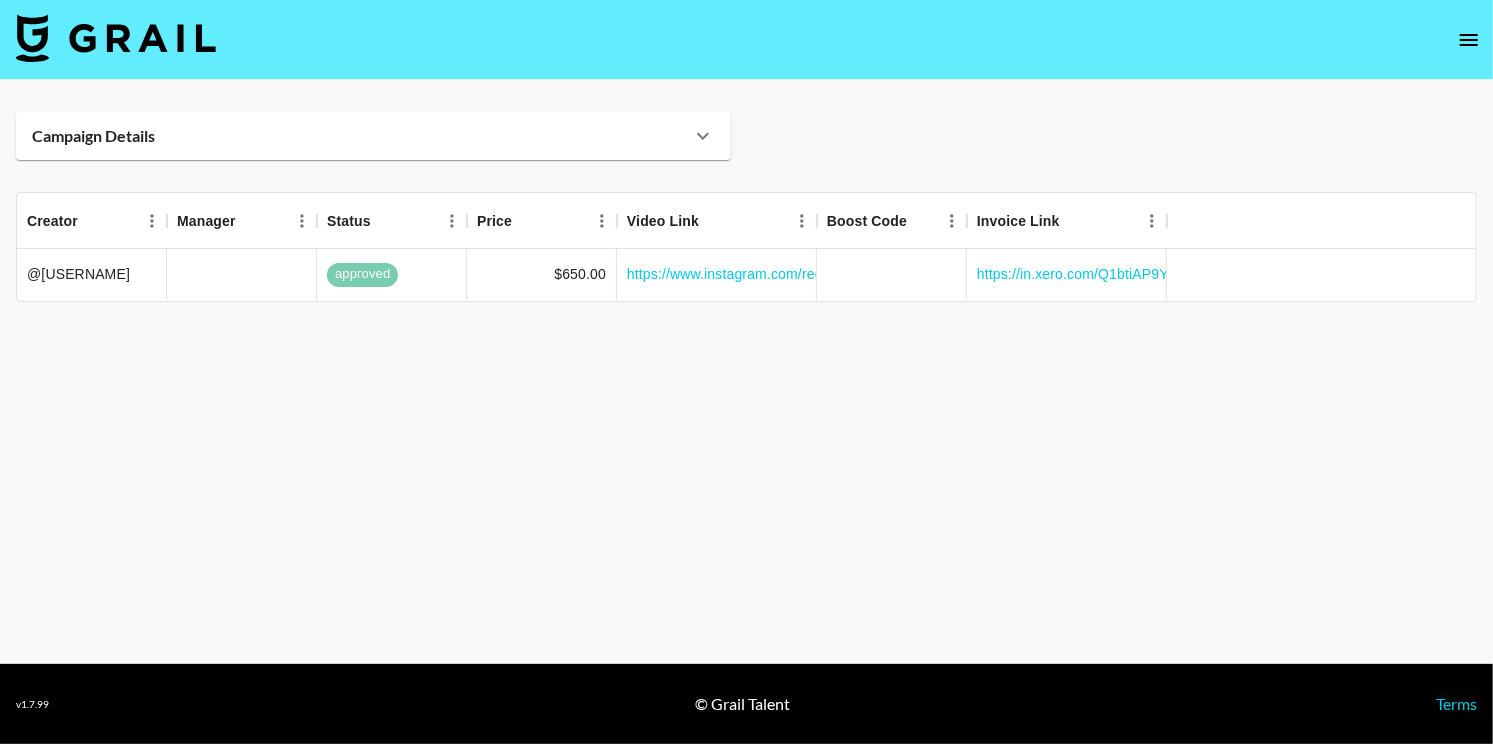 click on "Campaign Details" at bounding box center (373, 136) 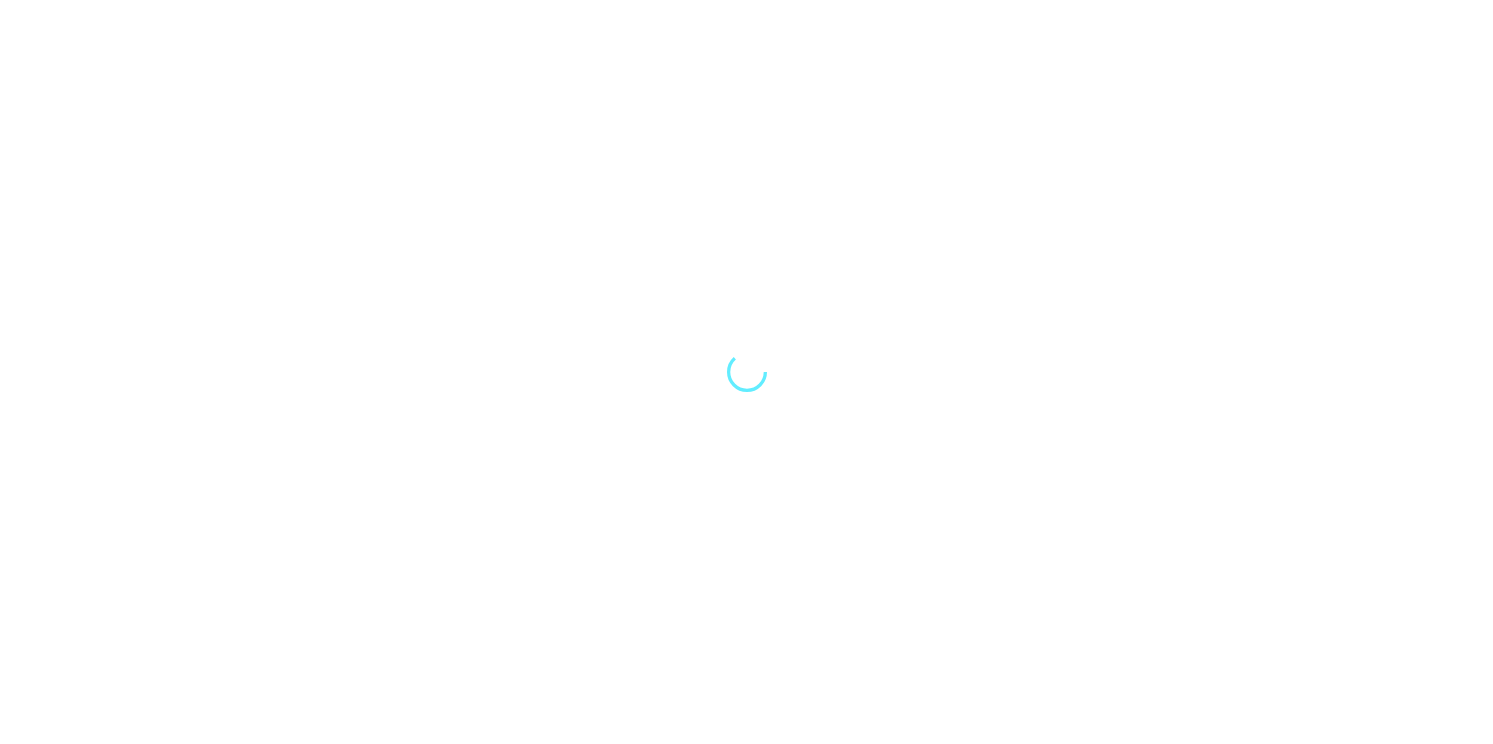 scroll, scrollTop: 0, scrollLeft: 0, axis: both 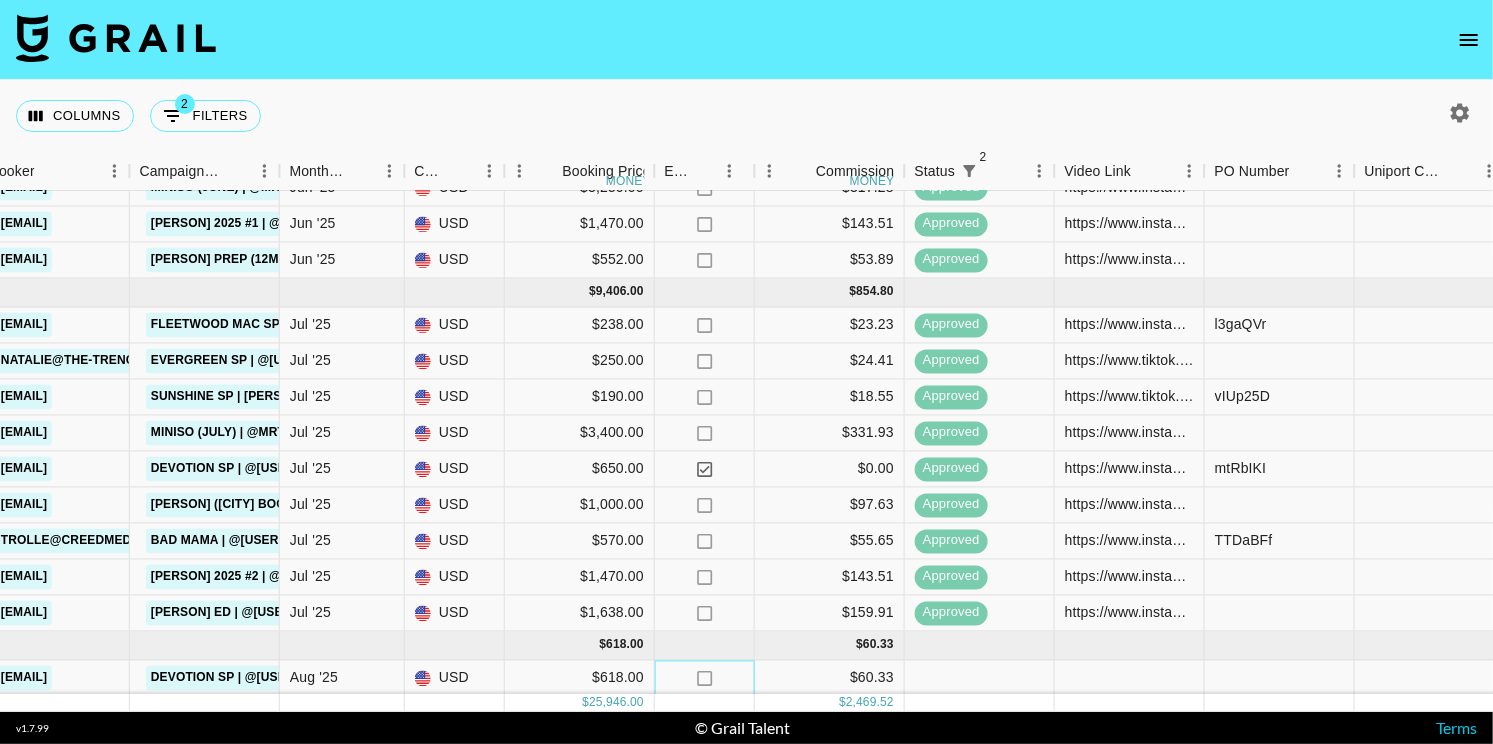 click on "no" 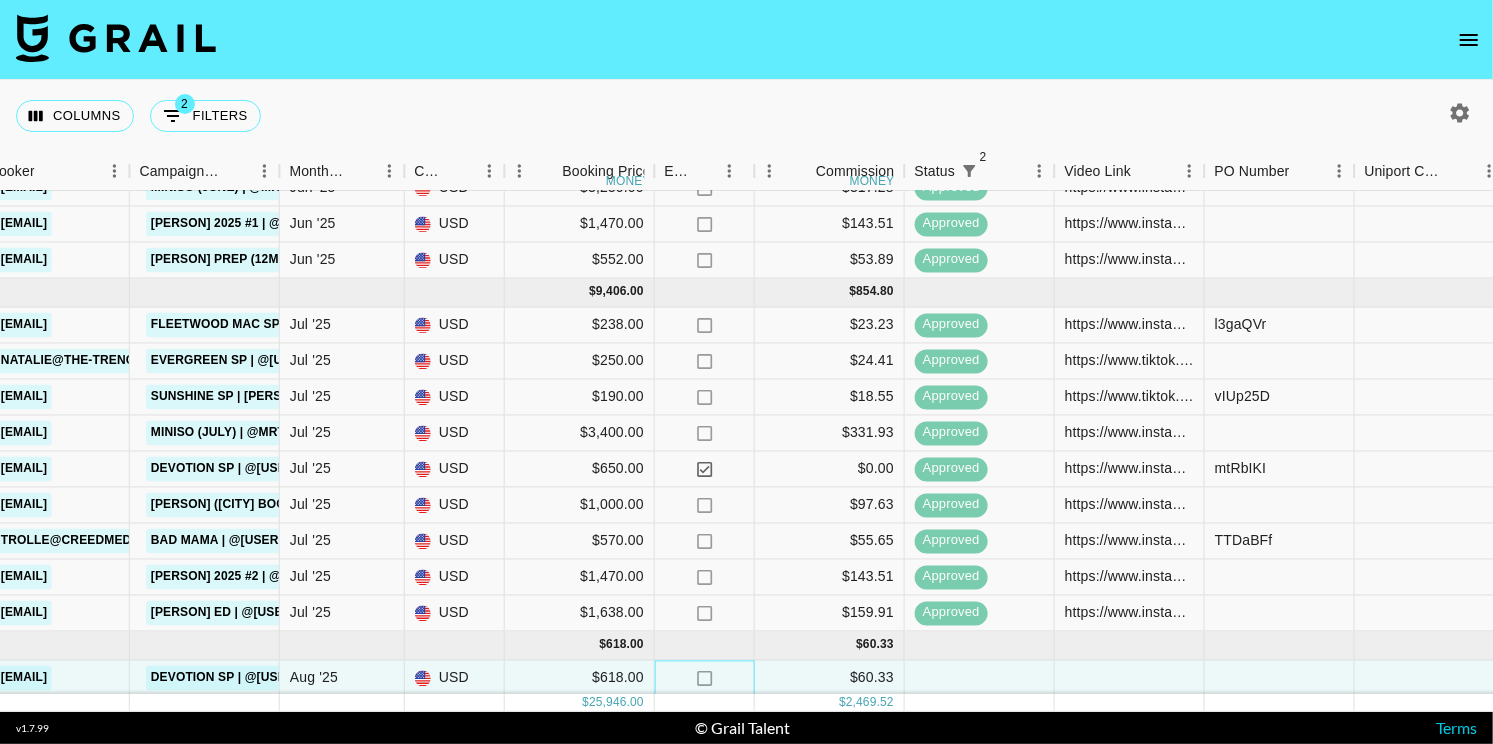 click on "no" 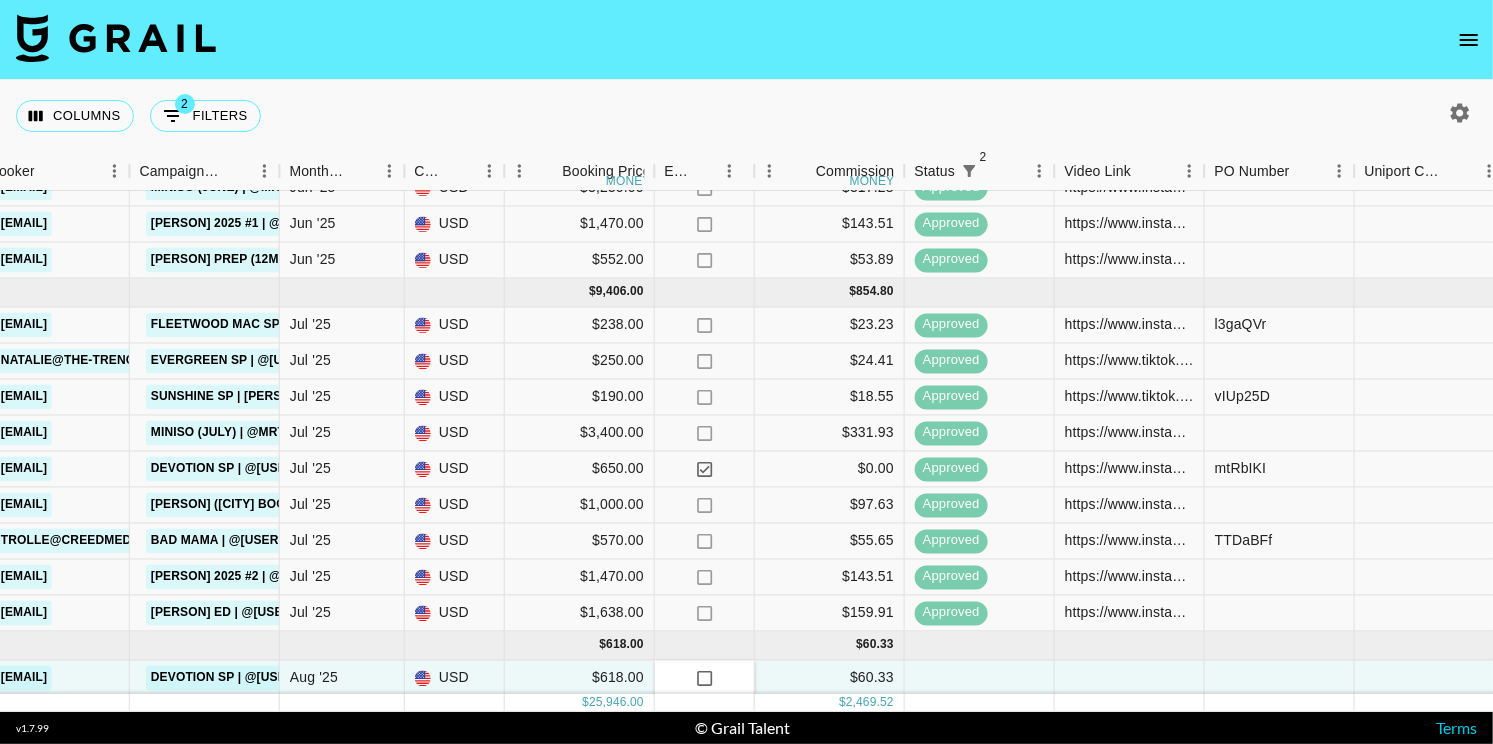 click at bounding box center [705, 678] 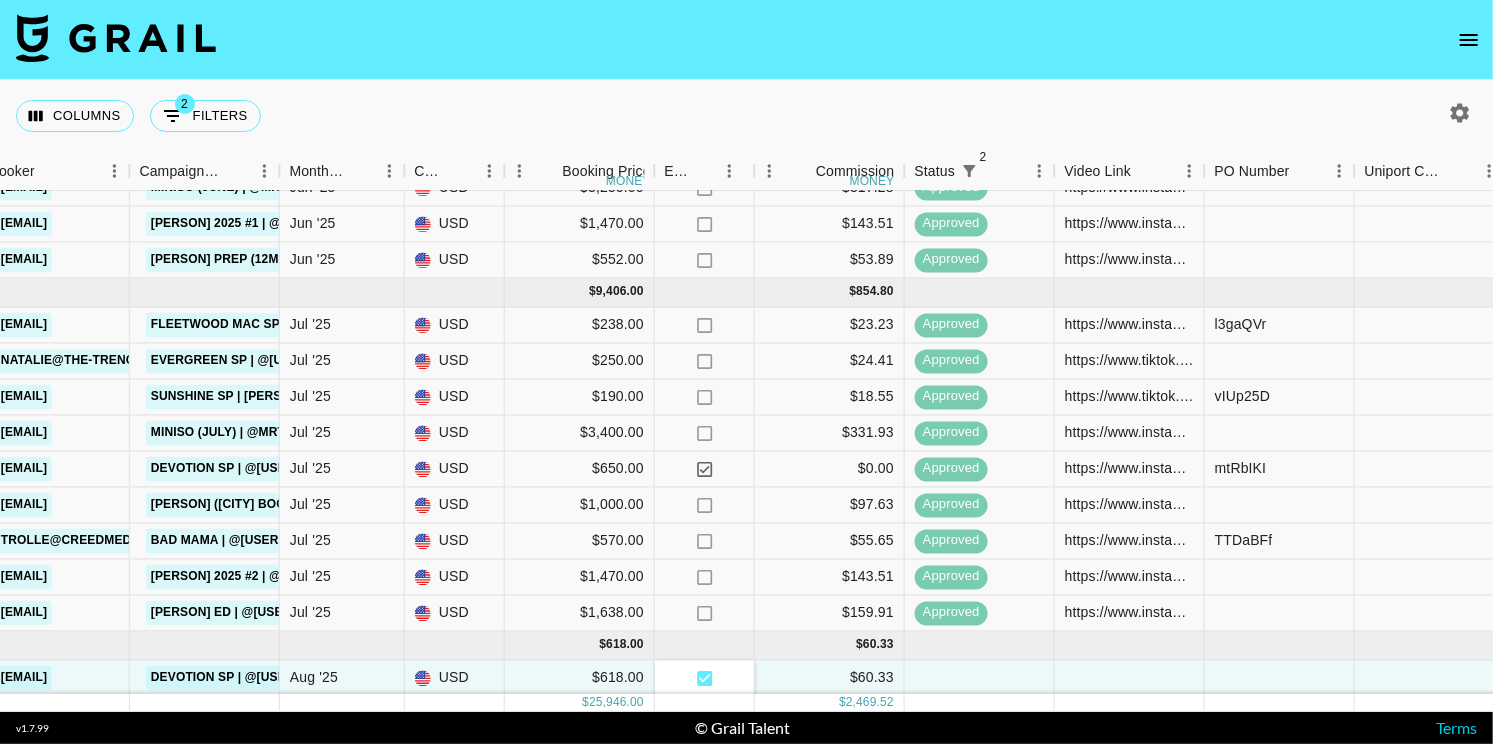 click at bounding box center [705, 678] 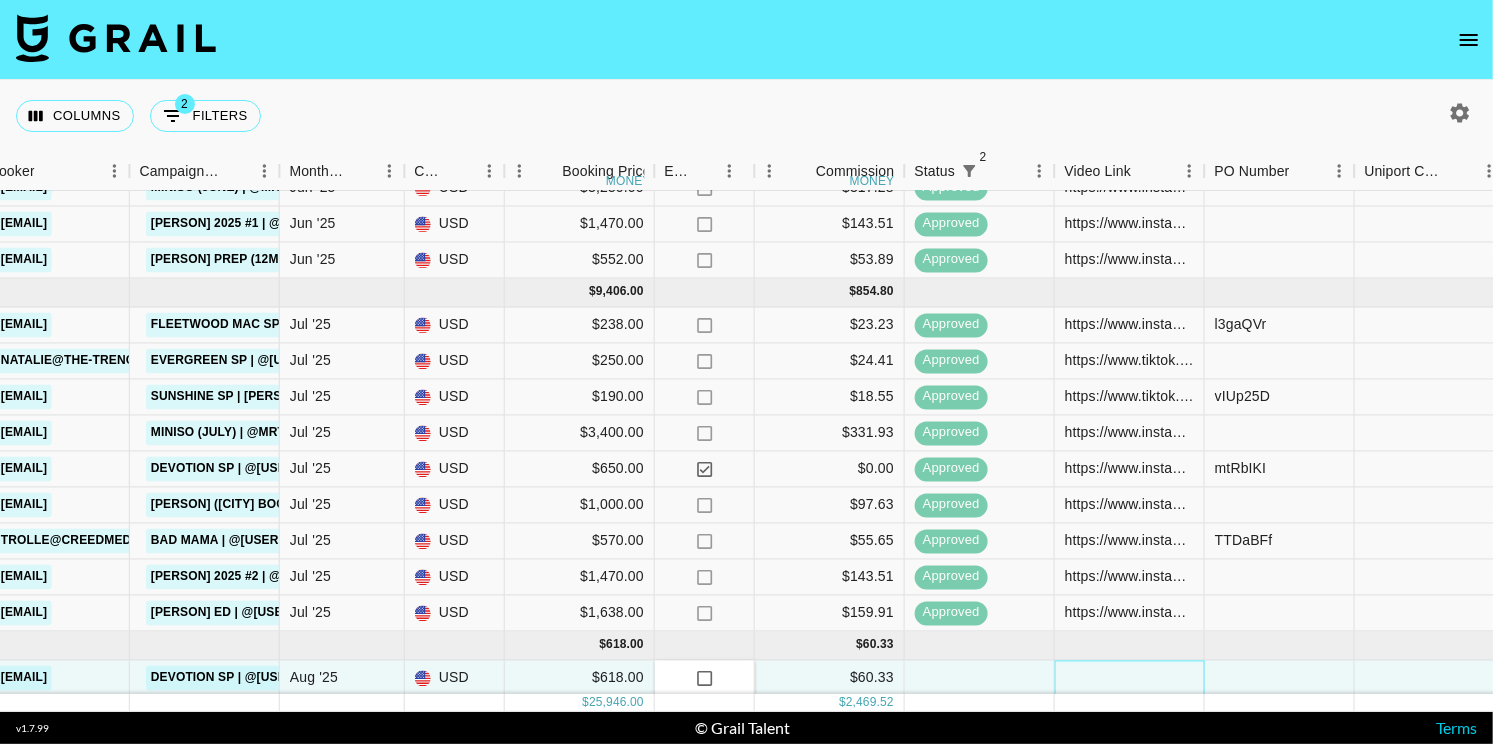 click at bounding box center (1130, 679) 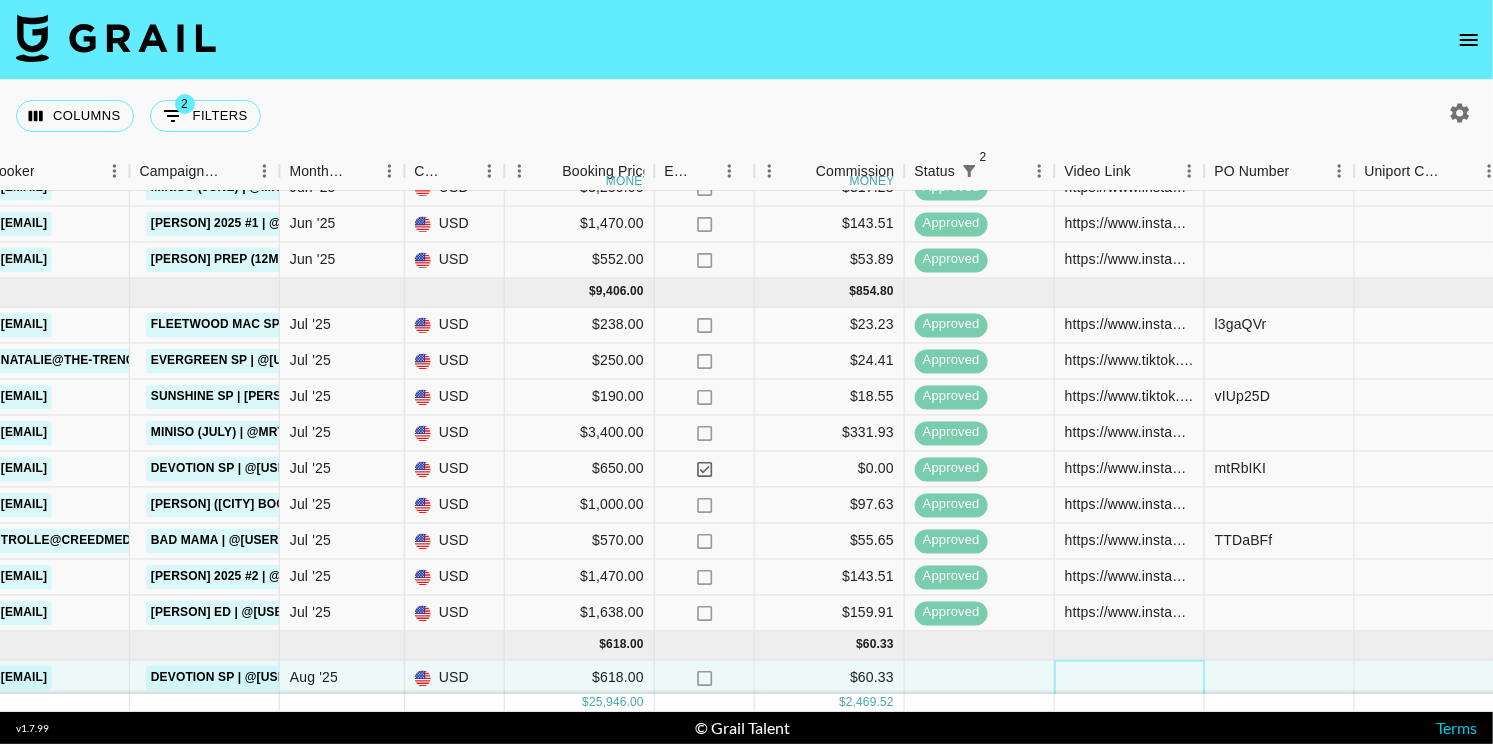 click at bounding box center [1130, 679] 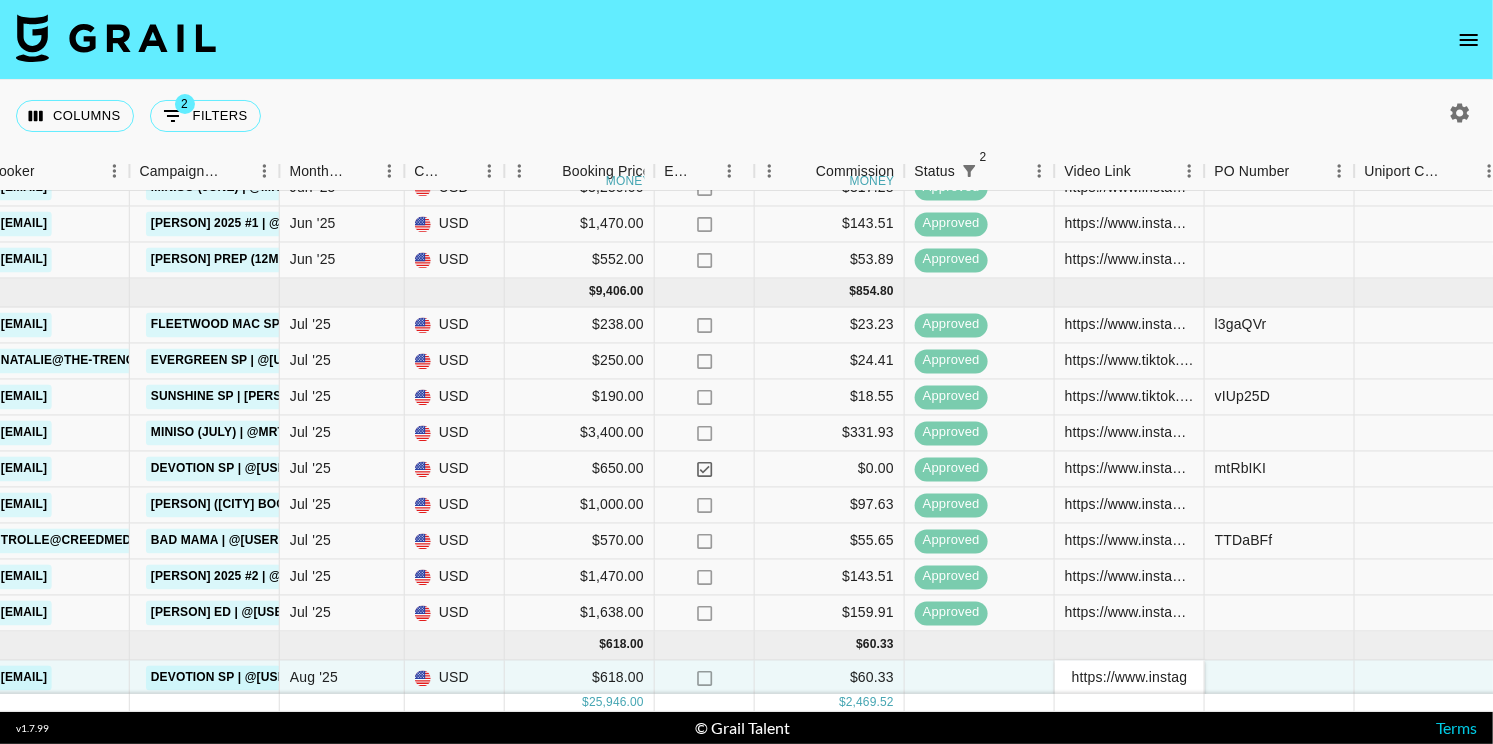 scroll, scrollTop: 0, scrollLeft: 170, axis: horizontal 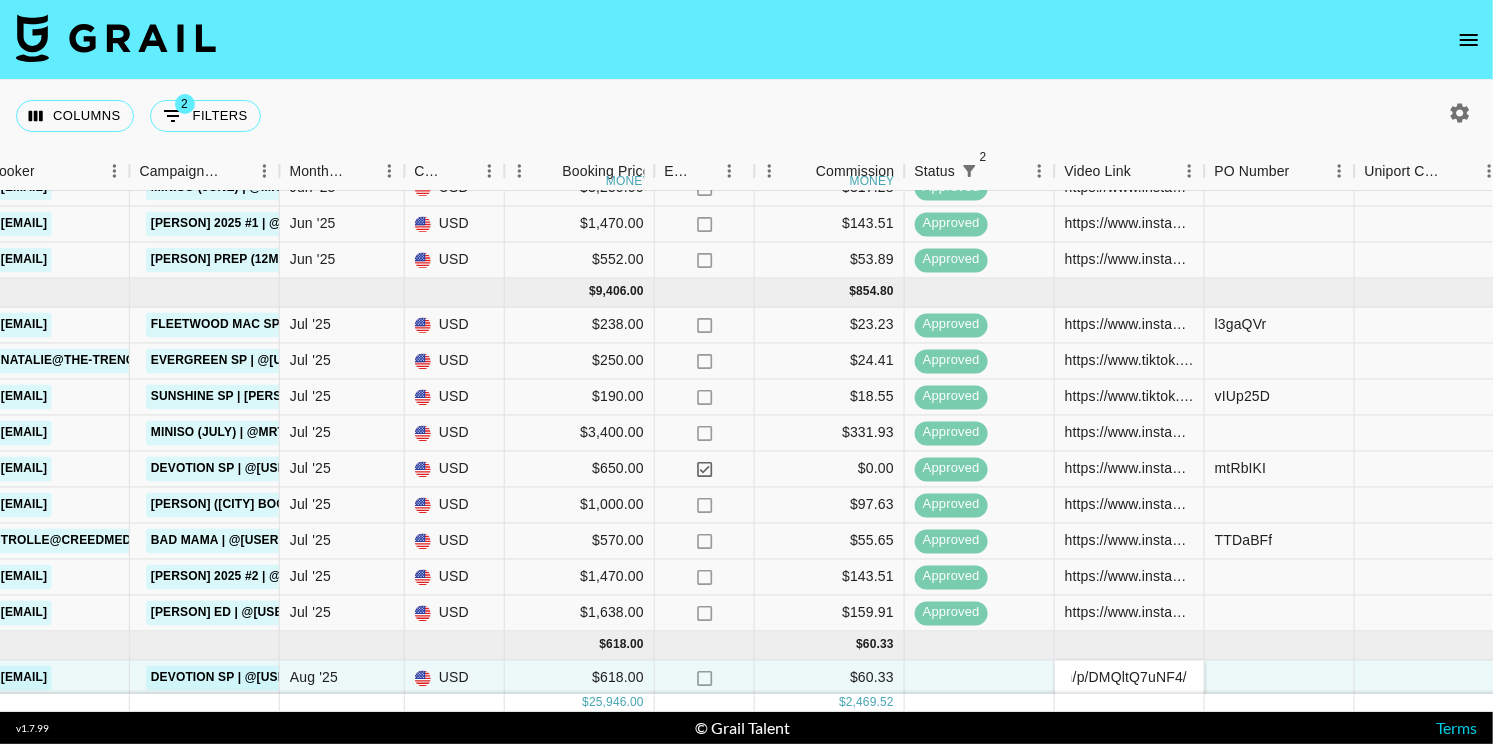 type on "https://www.instagram.com/p/DMQltQ7uNF4/" 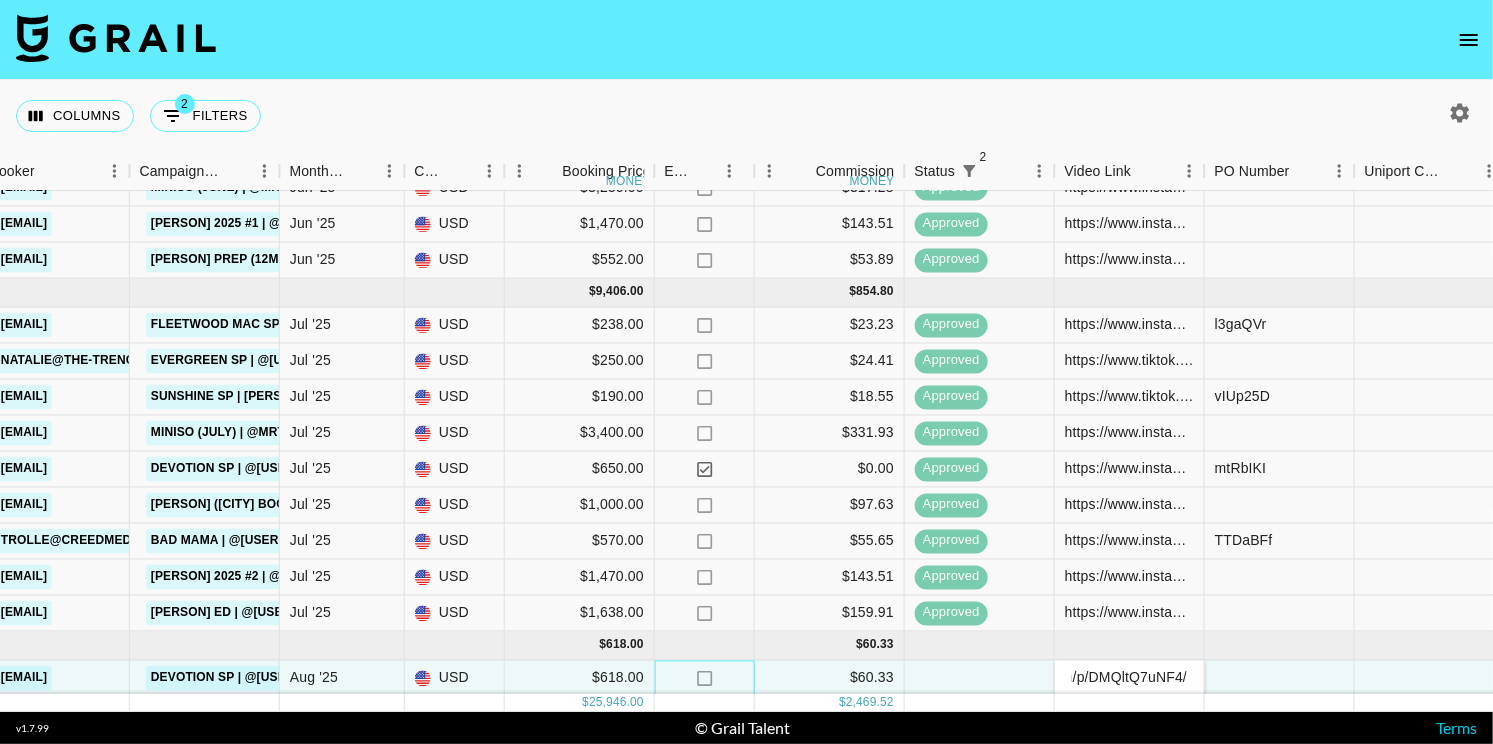 scroll, scrollTop: 0, scrollLeft: 0, axis: both 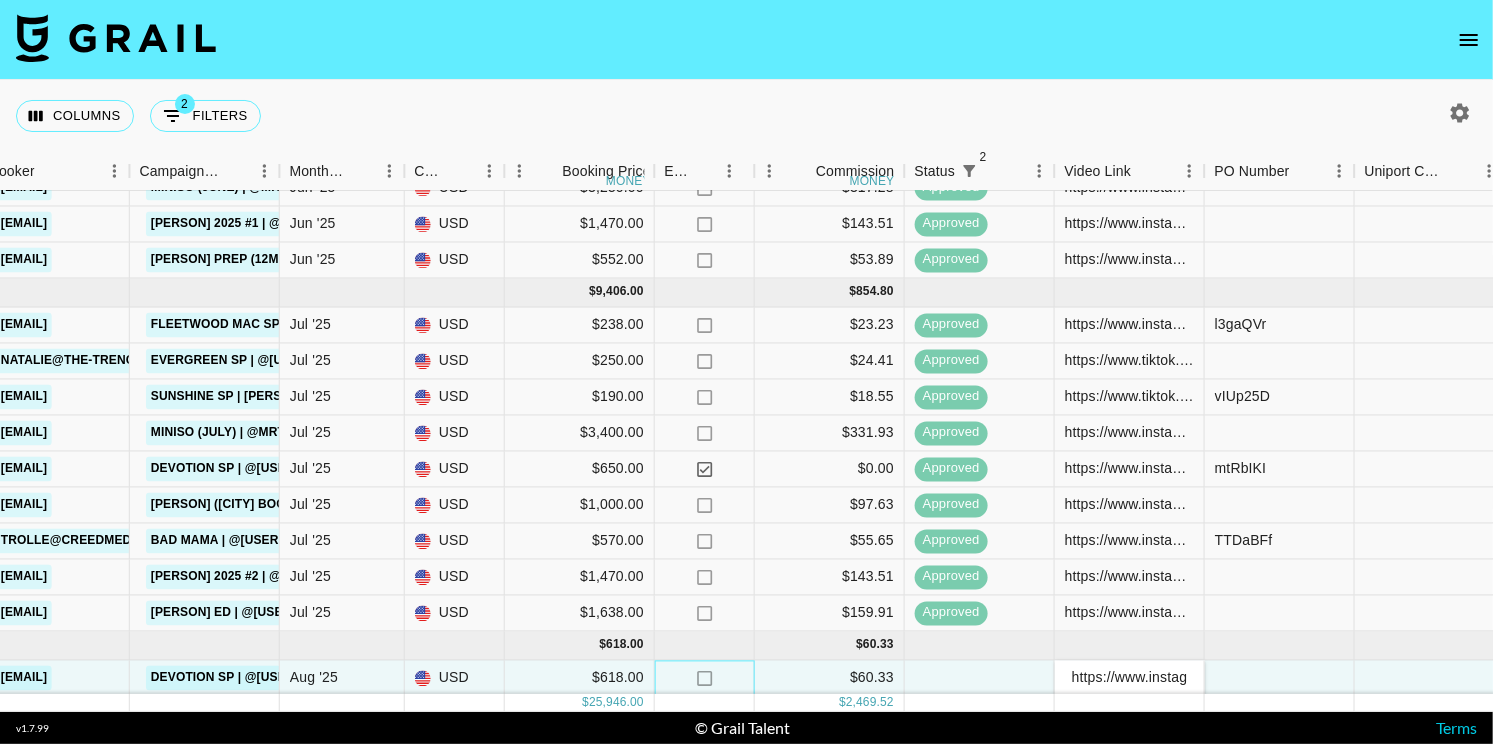 click on "no" 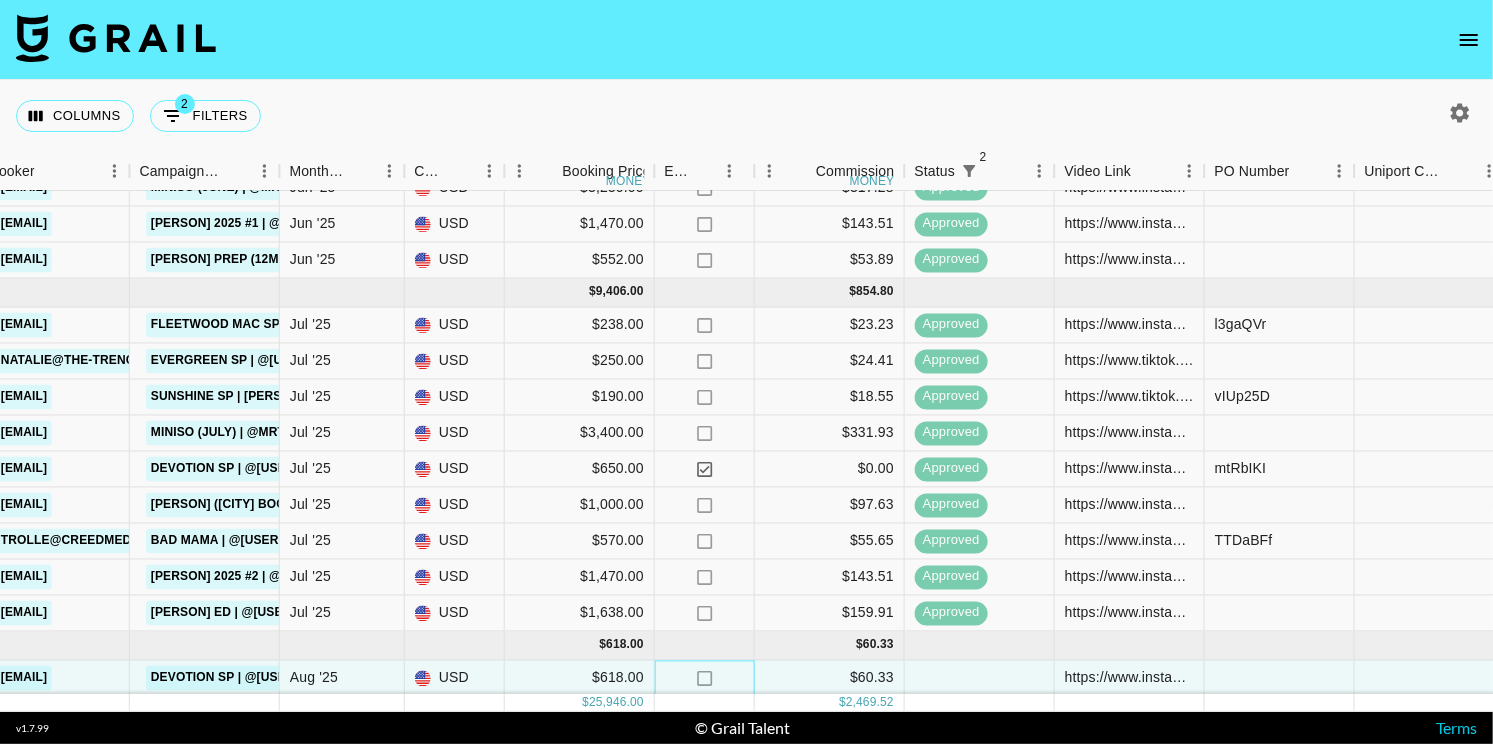 click on "no" 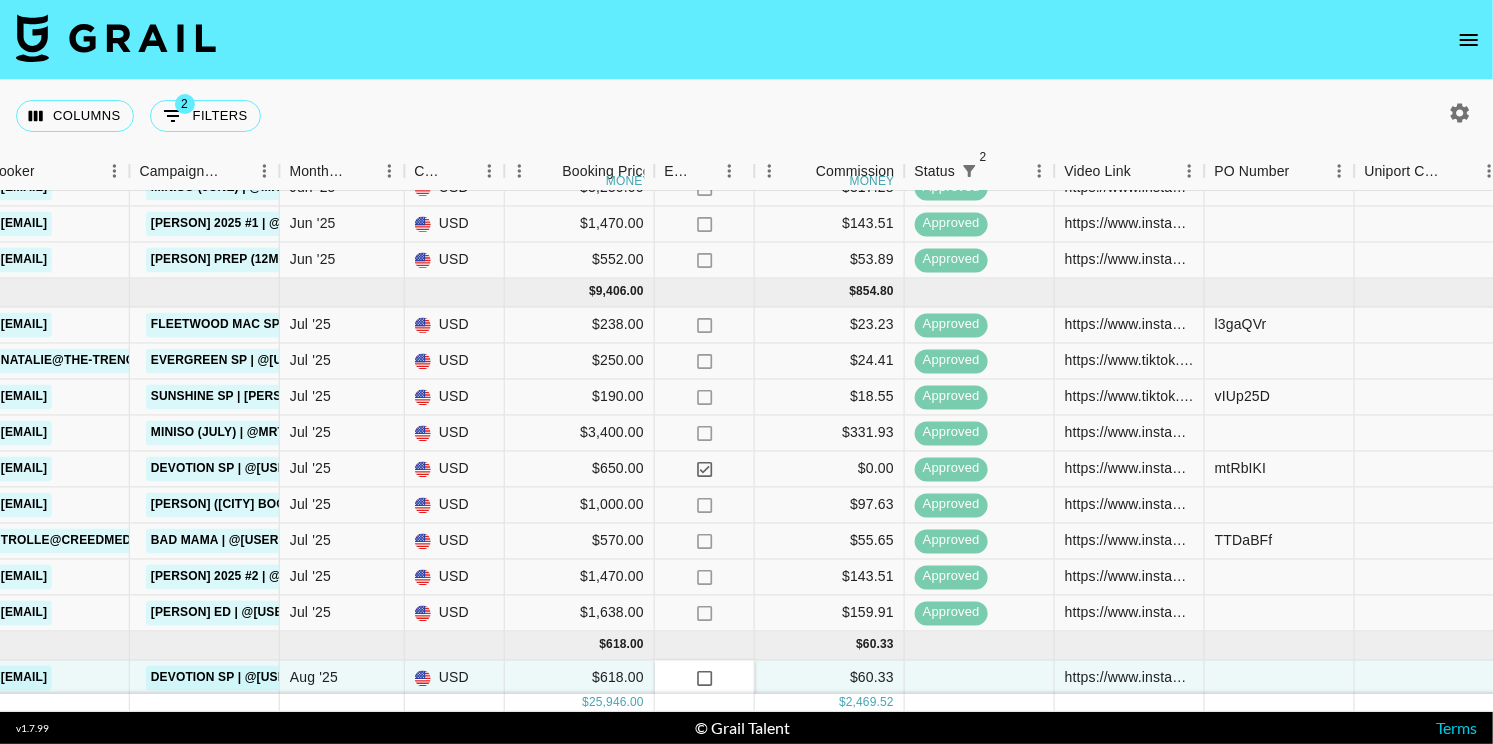 click at bounding box center [705, 678] 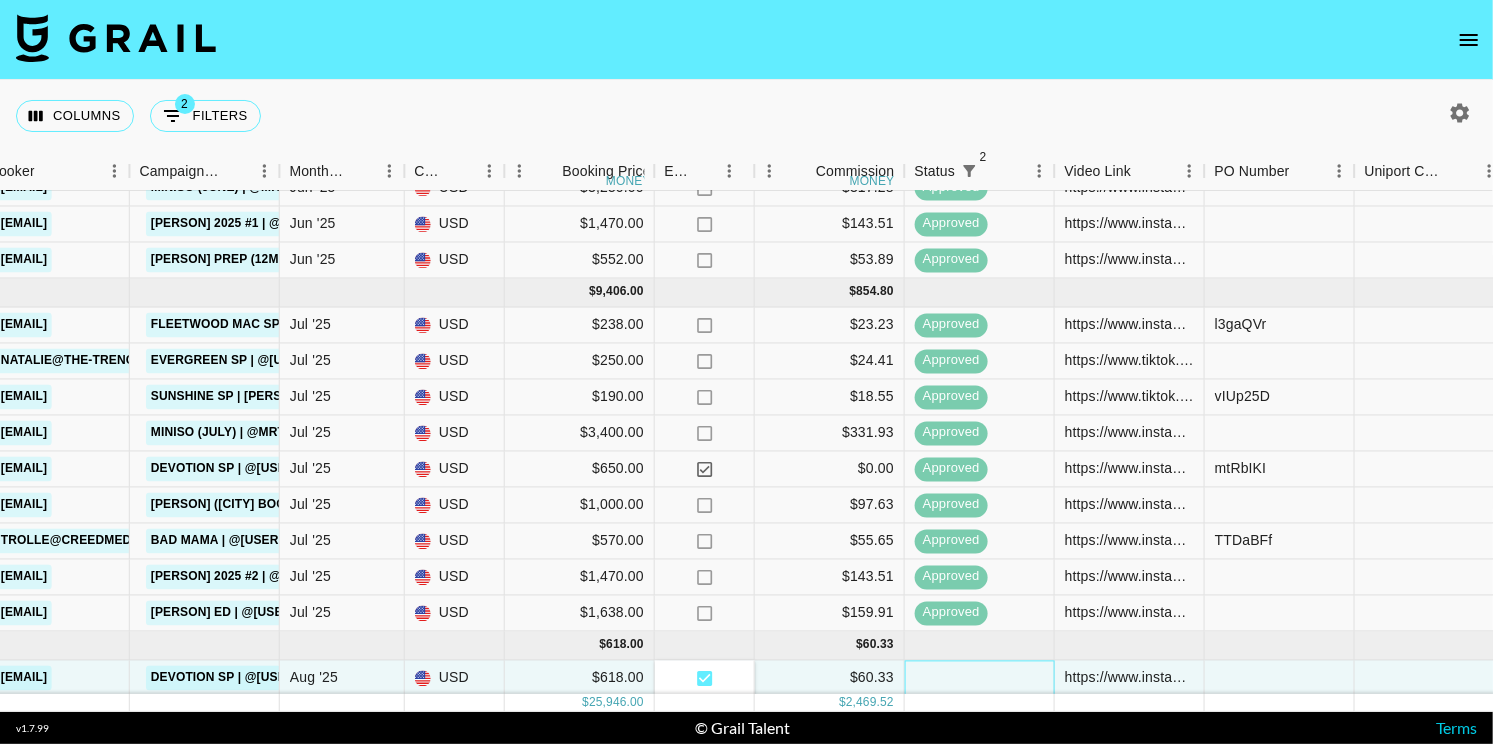 click at bounding box center [980, 679] 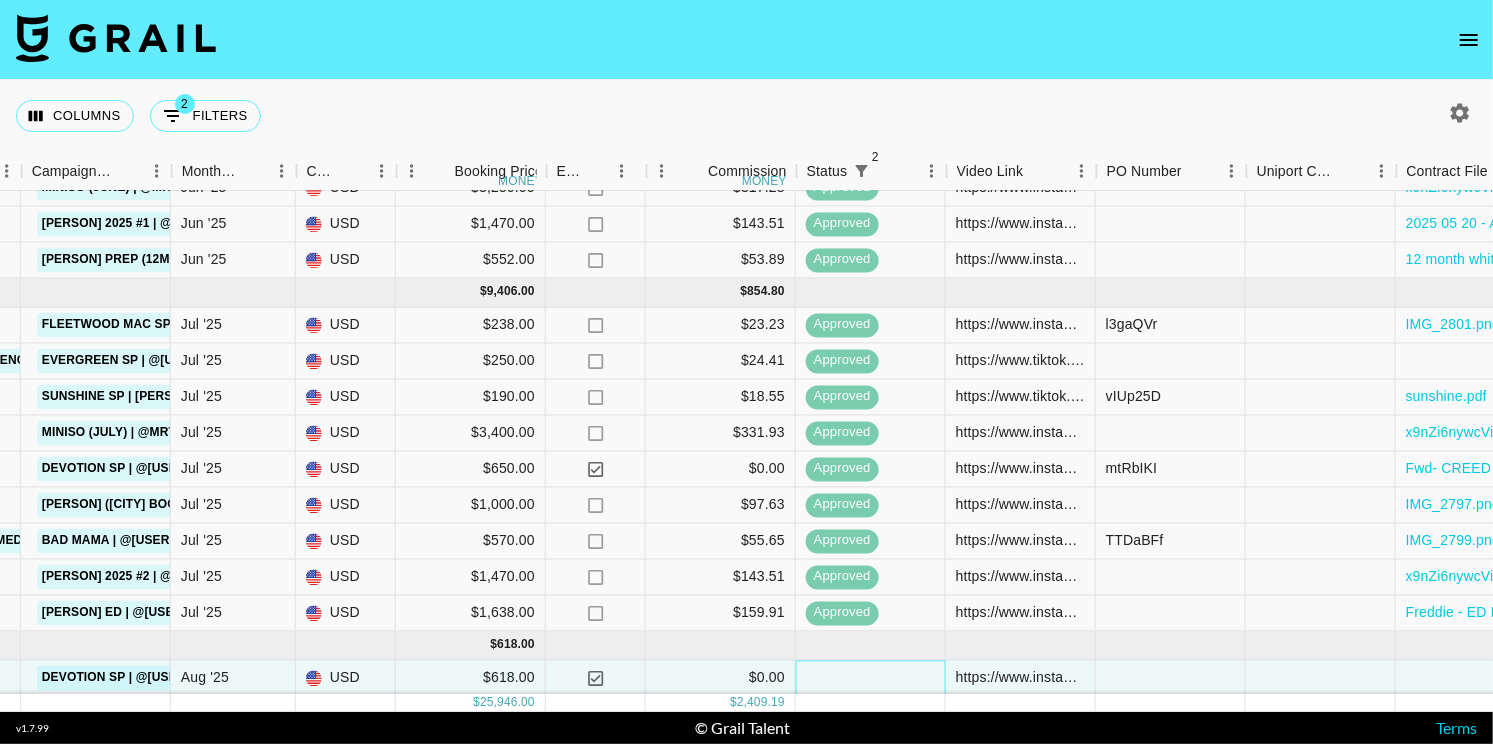 scroll, scrollTop: 222, scrollLeft: 943, axis: both 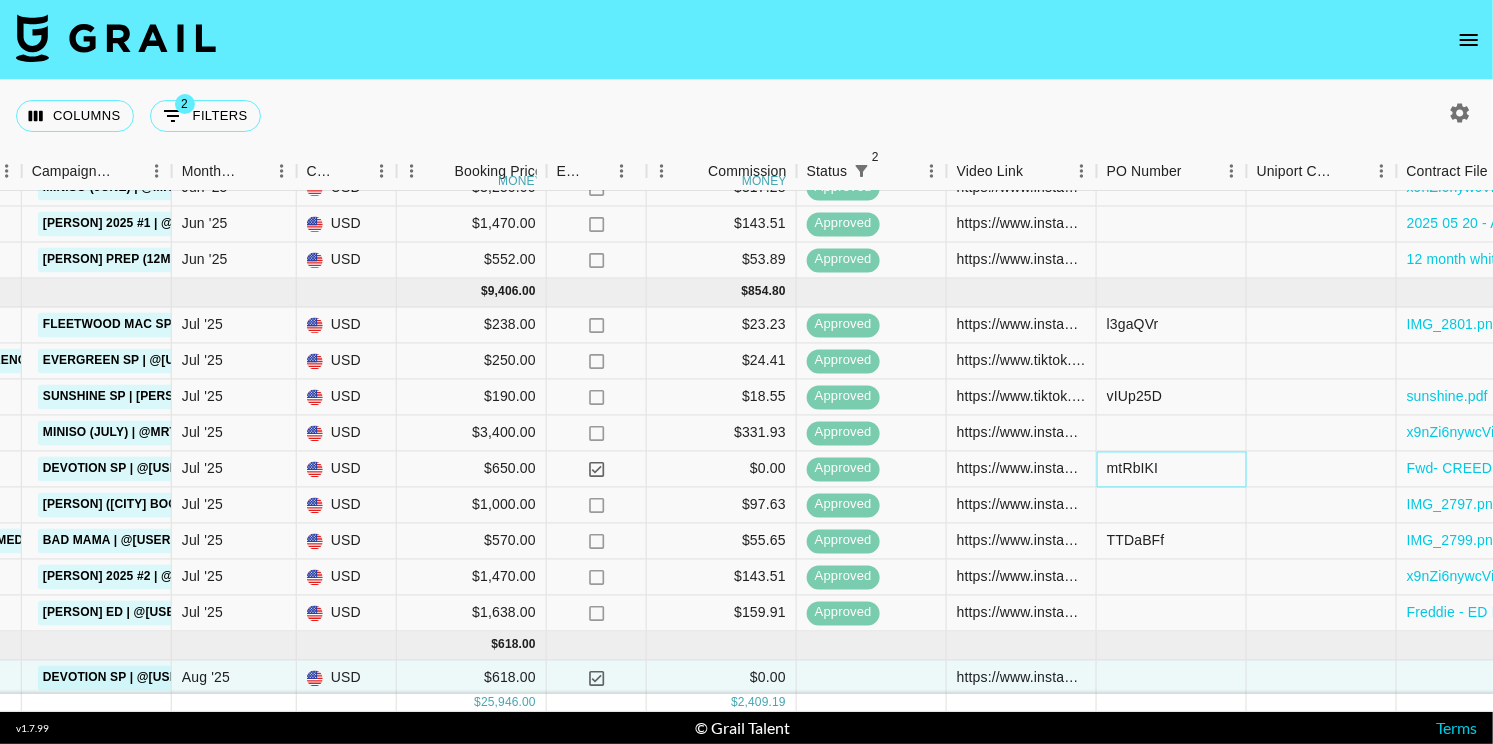 click on "mtRbIKI" at bounding box center [1133, 469] 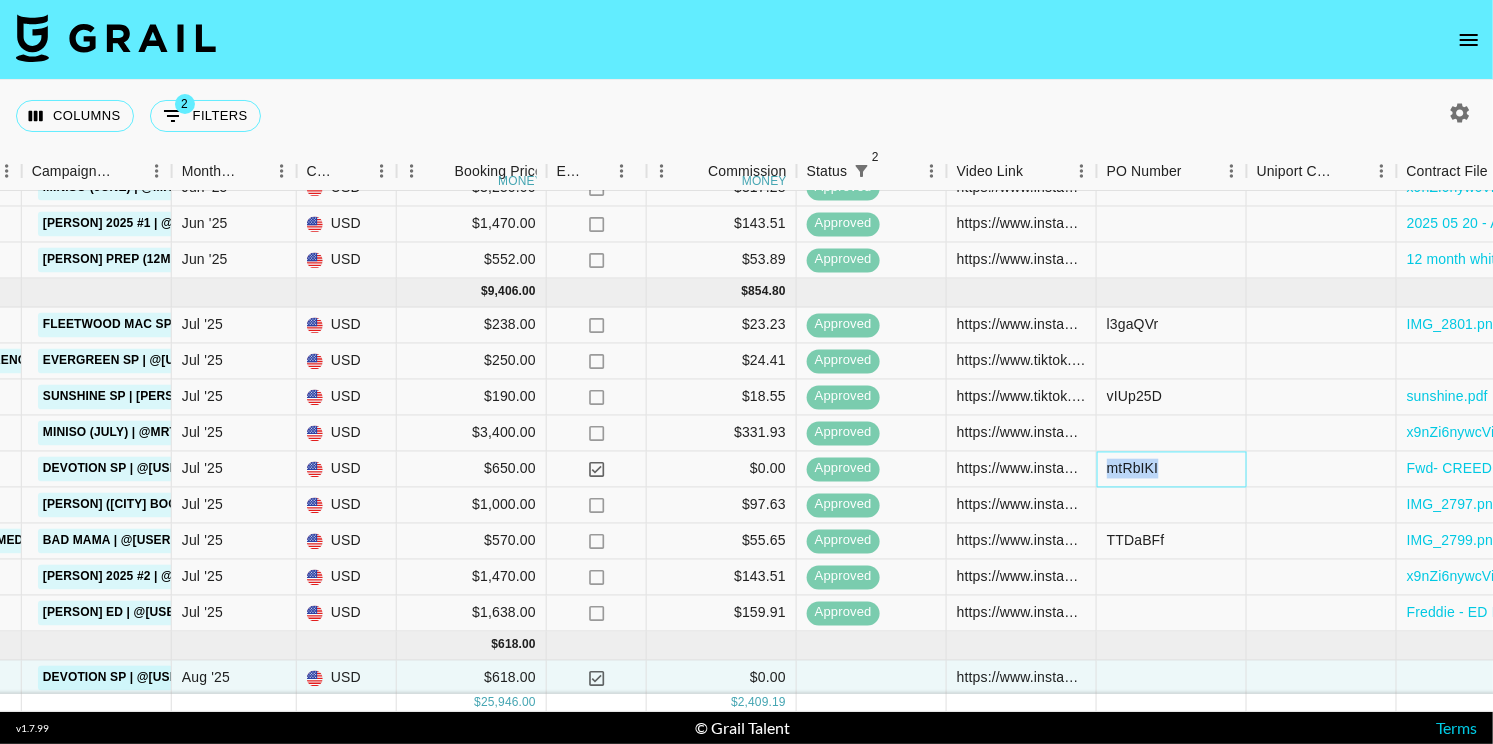 type on "mtRbIKI" 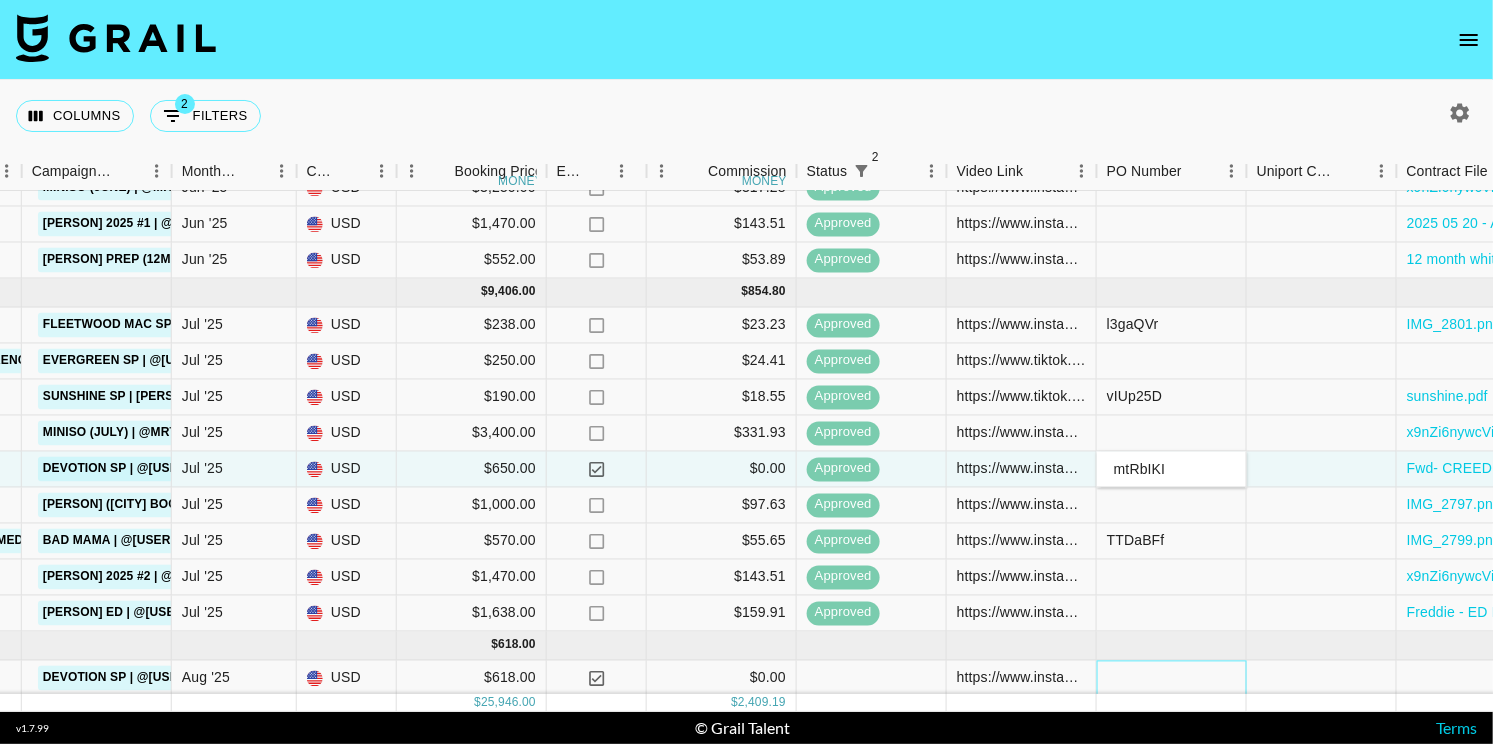 click at bounding box center (1172, 679) 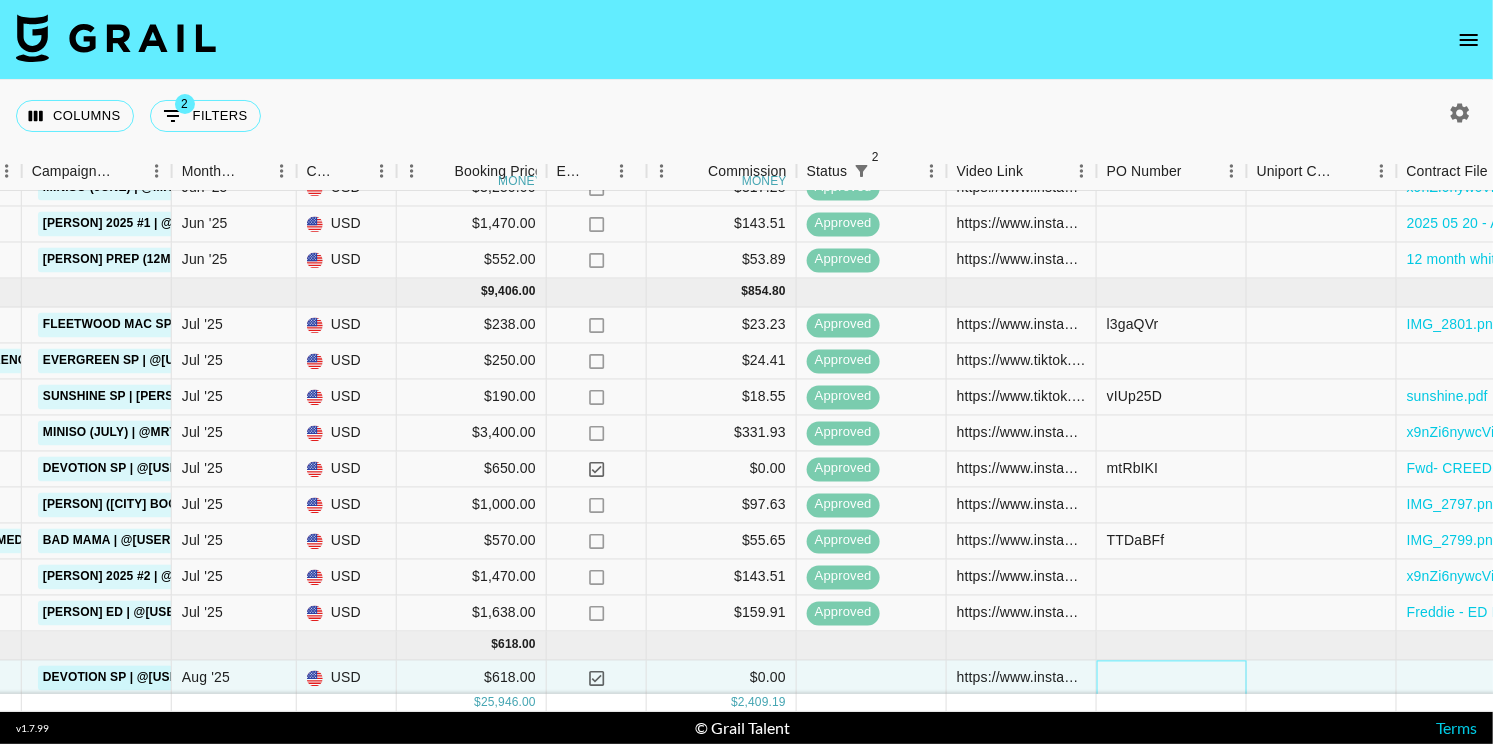 click at bounding box center (1172, 679) 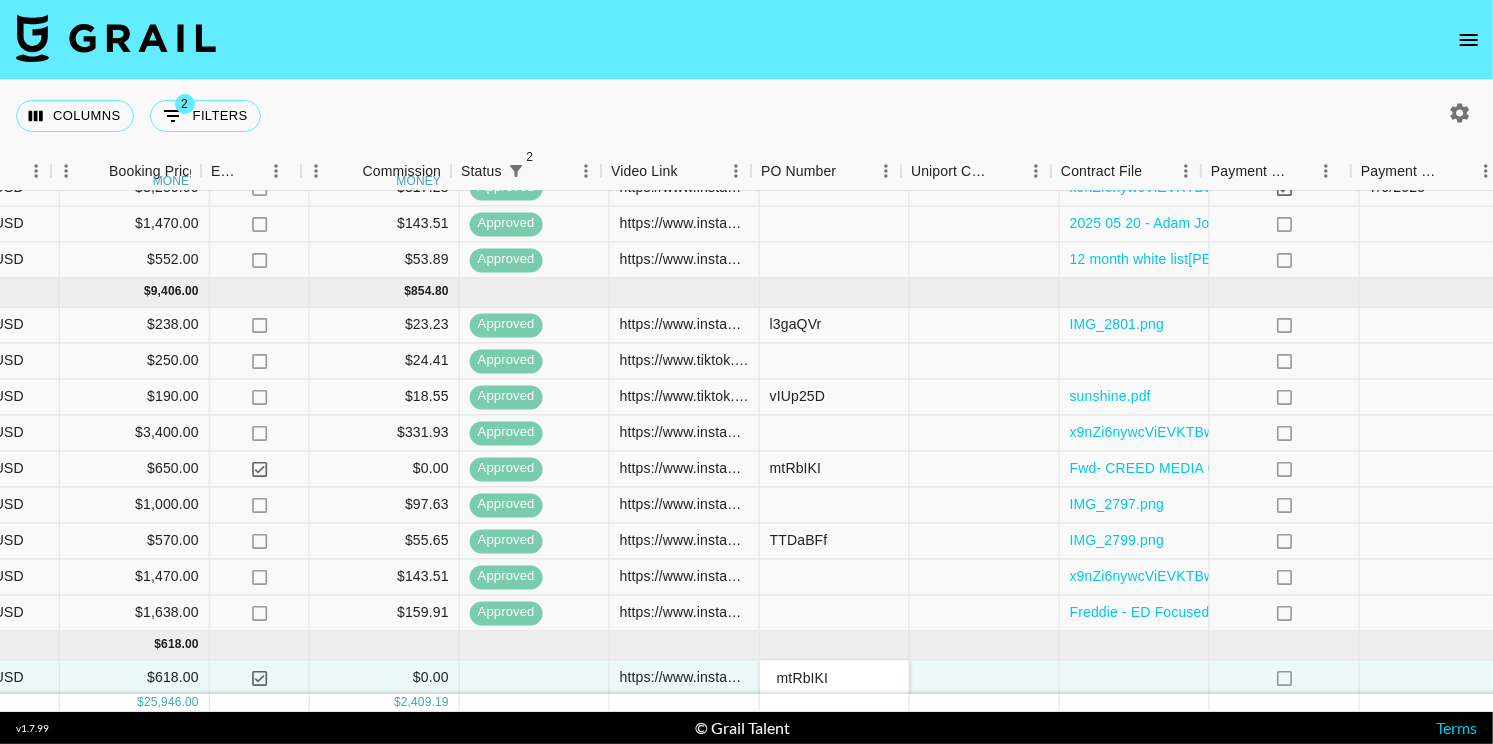 scroll, scrollTop: 222, scrollLeft: 1312, axis: both 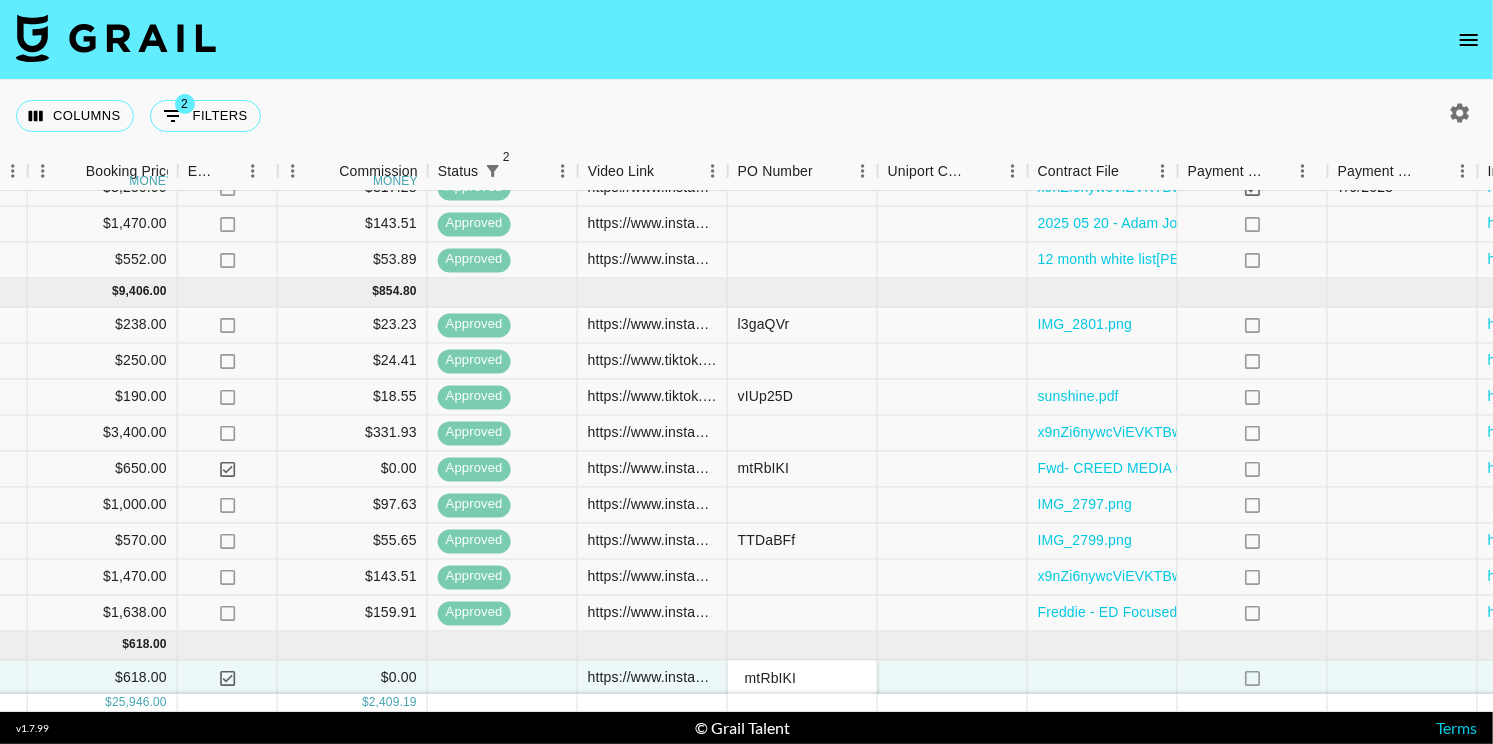 type on "mtRbIKI" 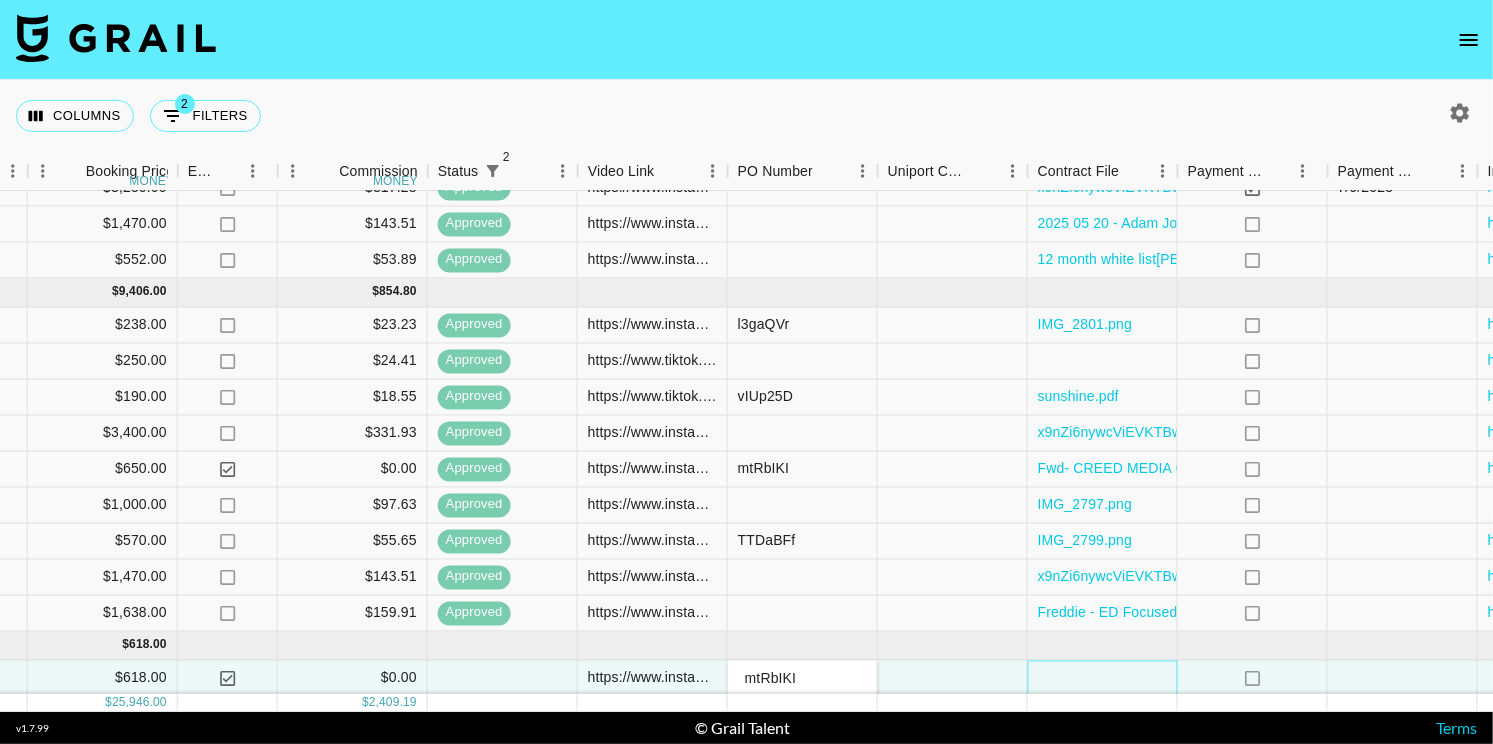 click at bounding box center [1103, 679] 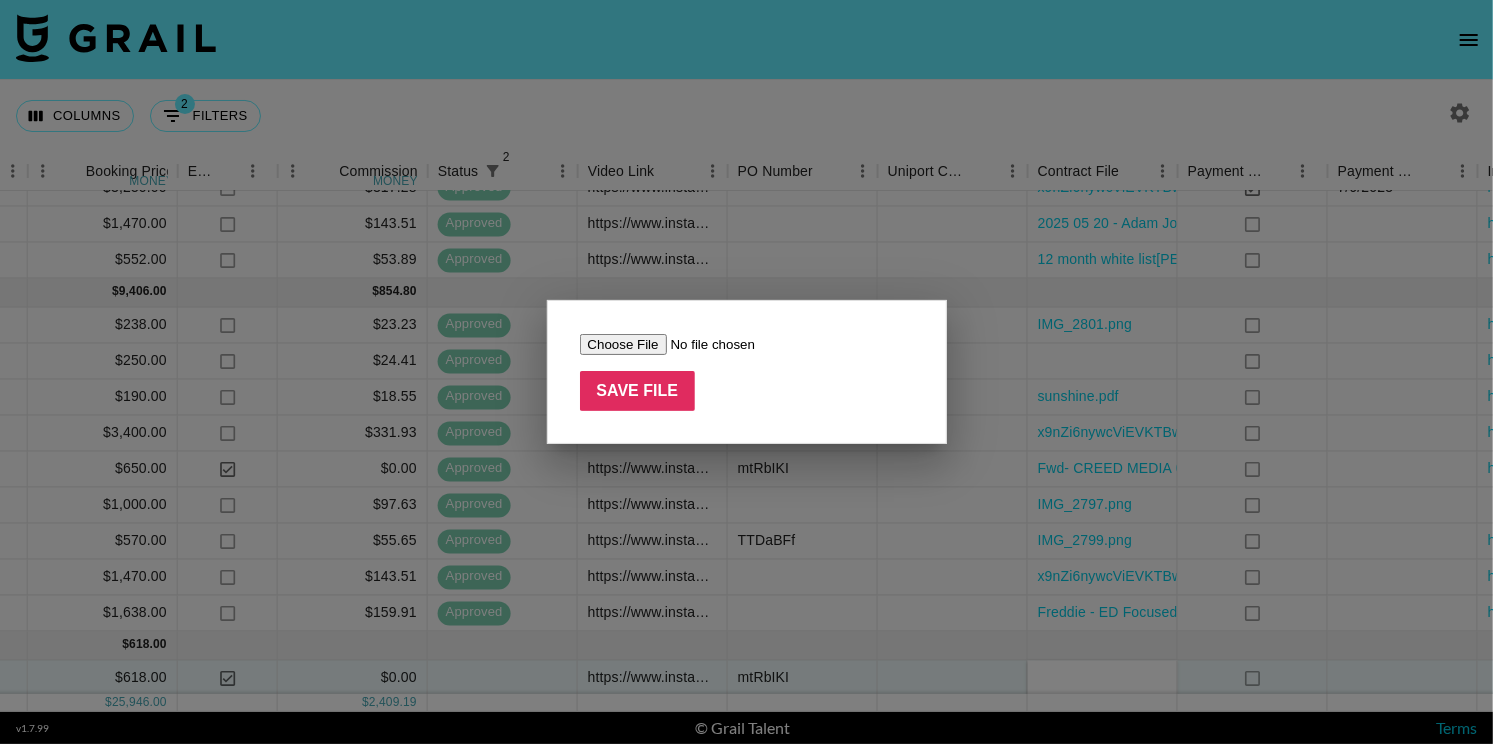 click at bounding box center (706, 344) 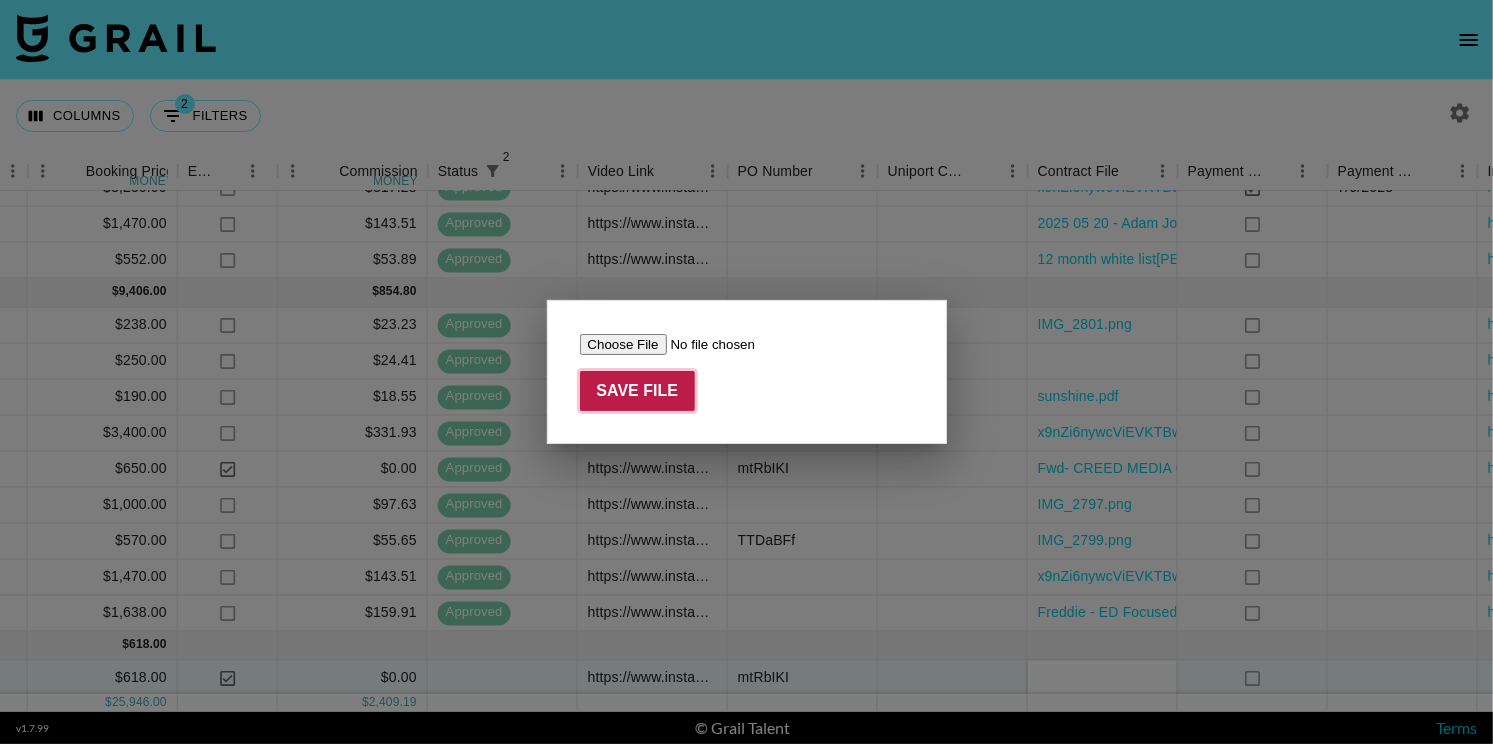 click on "Save File" at bounding box center (638, 391) 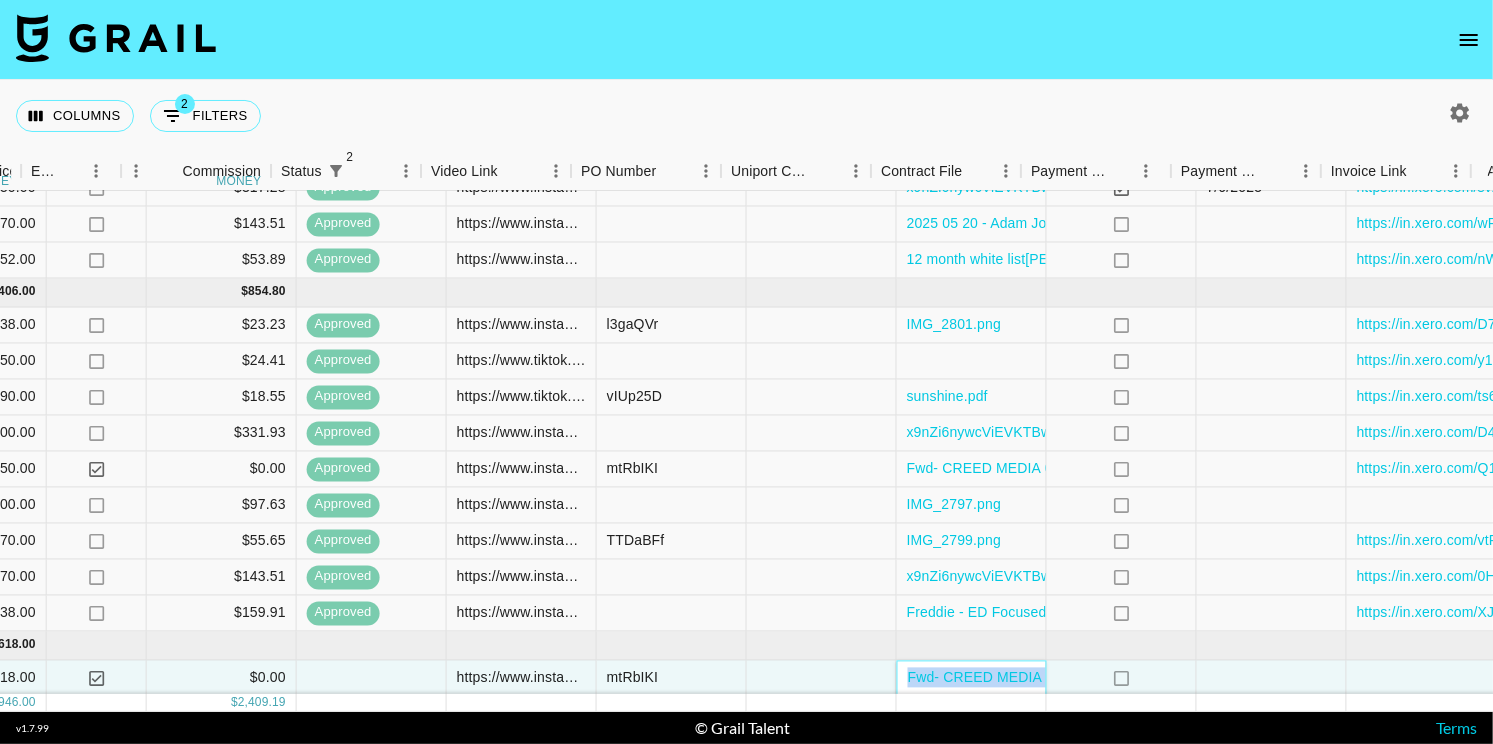 scroll, scrollTop: 222, scrollLeft: 1526, axis: both 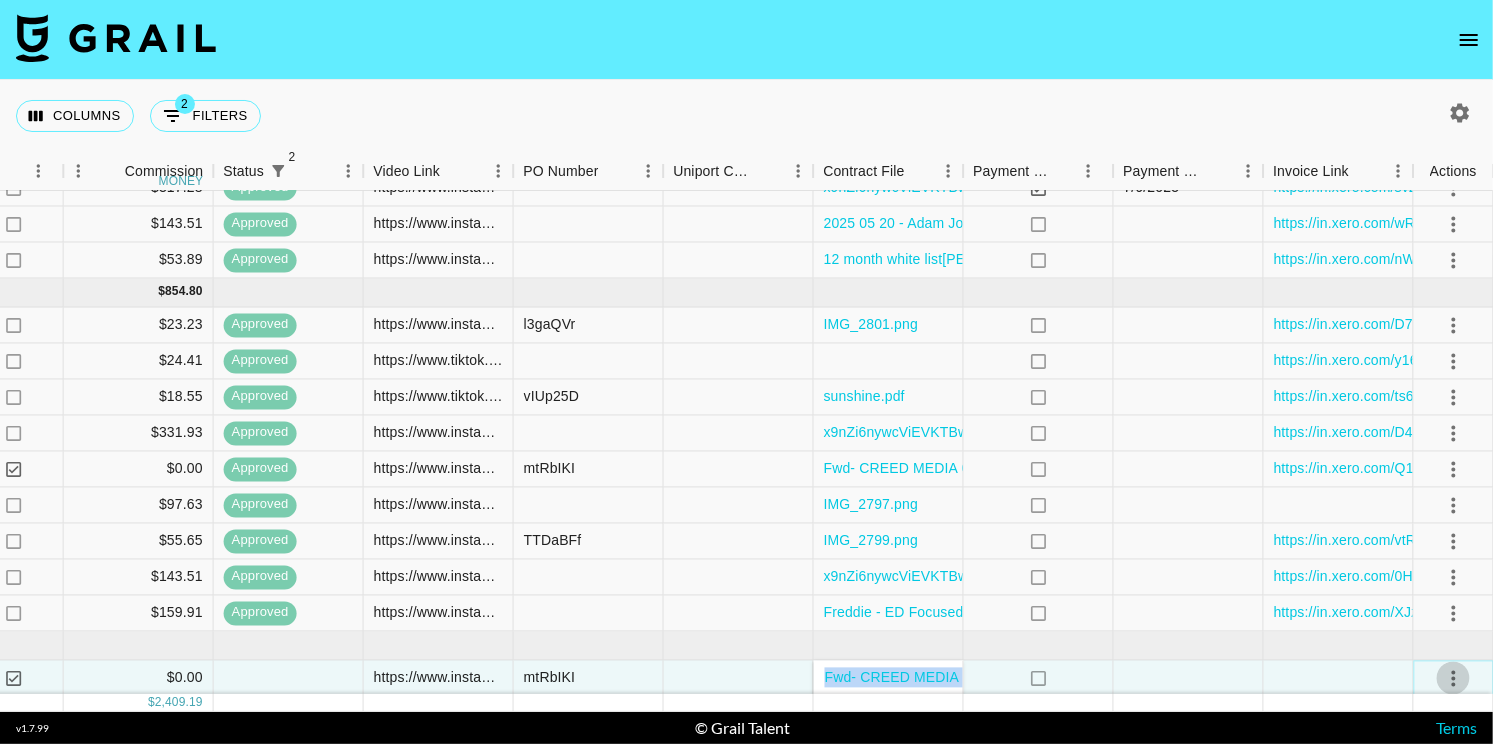click 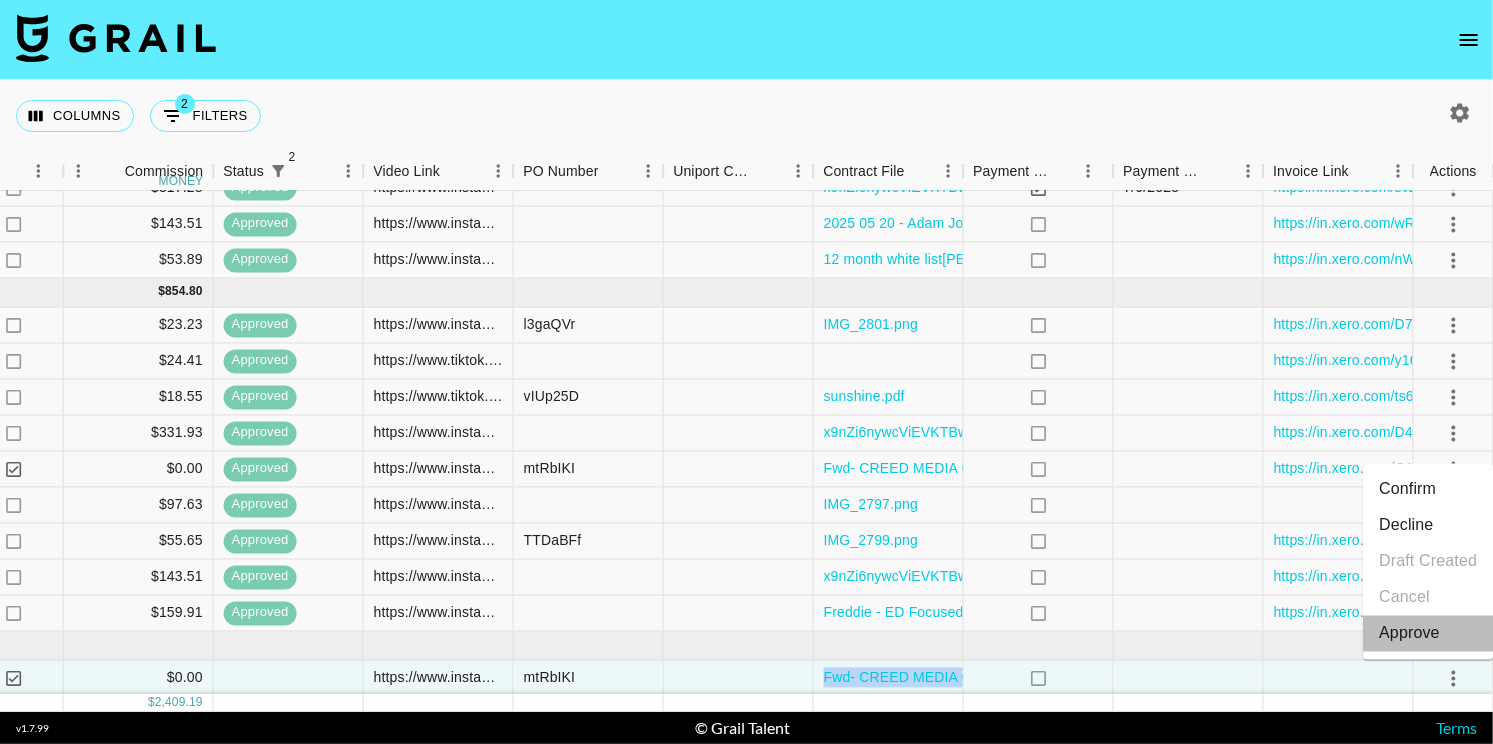 click on "Approve" at bounding box center [1409, 634] 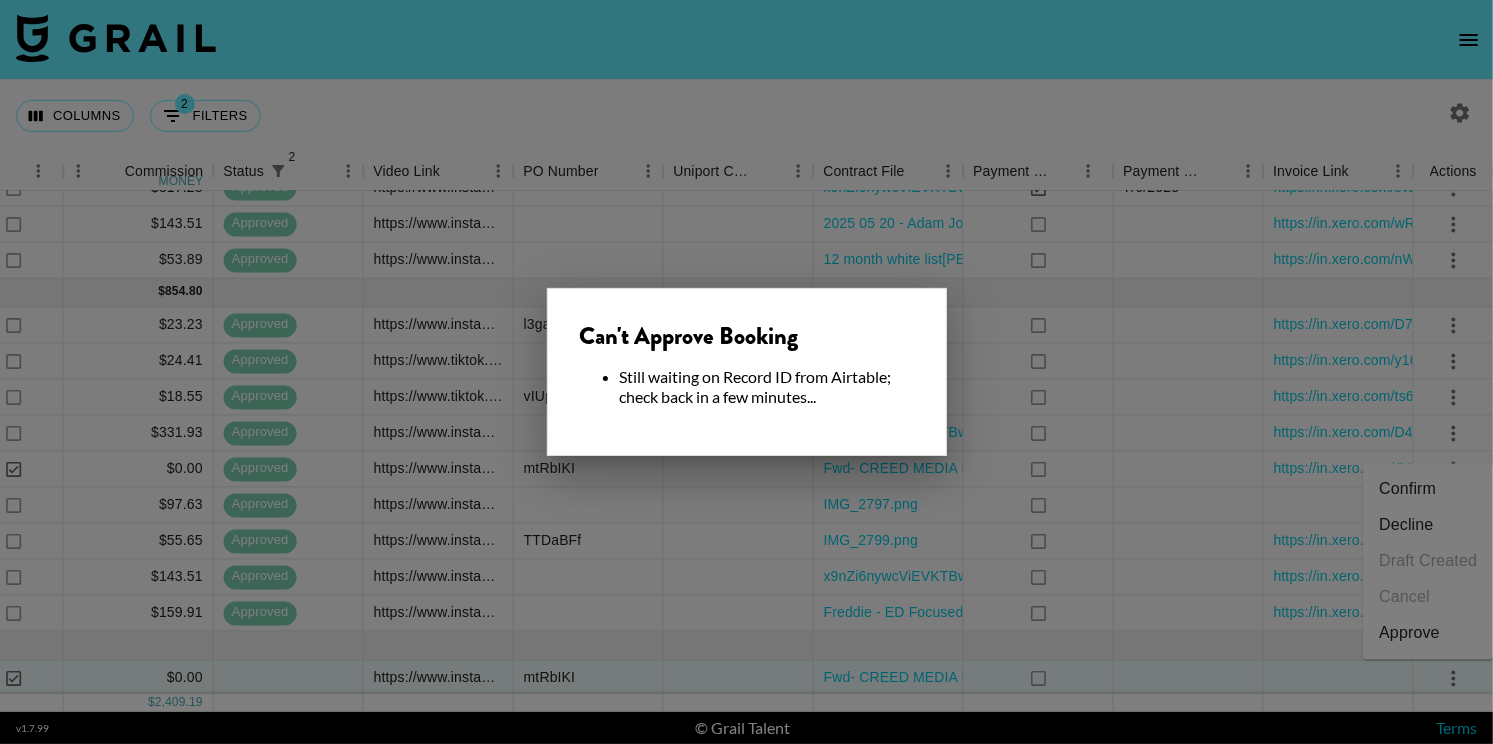 click at bounding box center [746, 372] 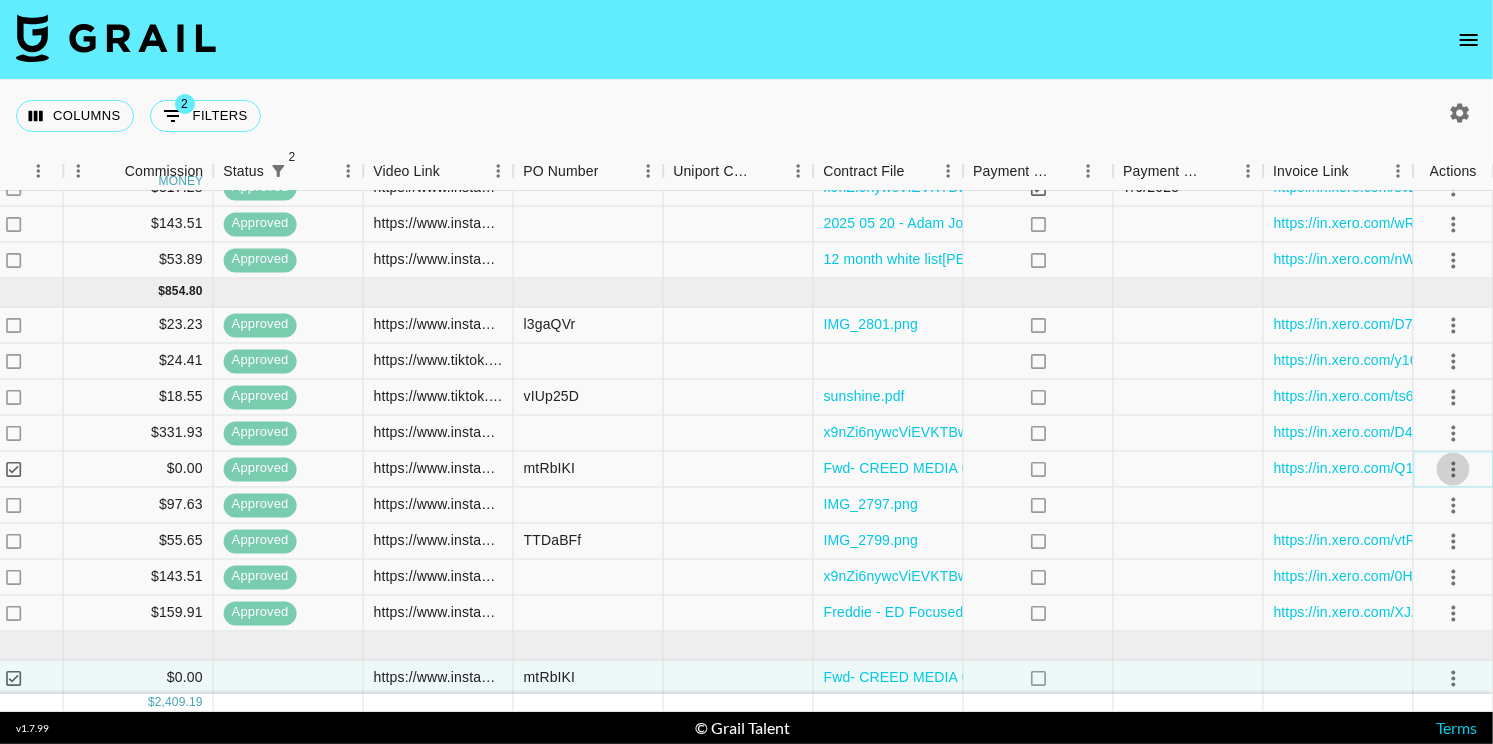 click 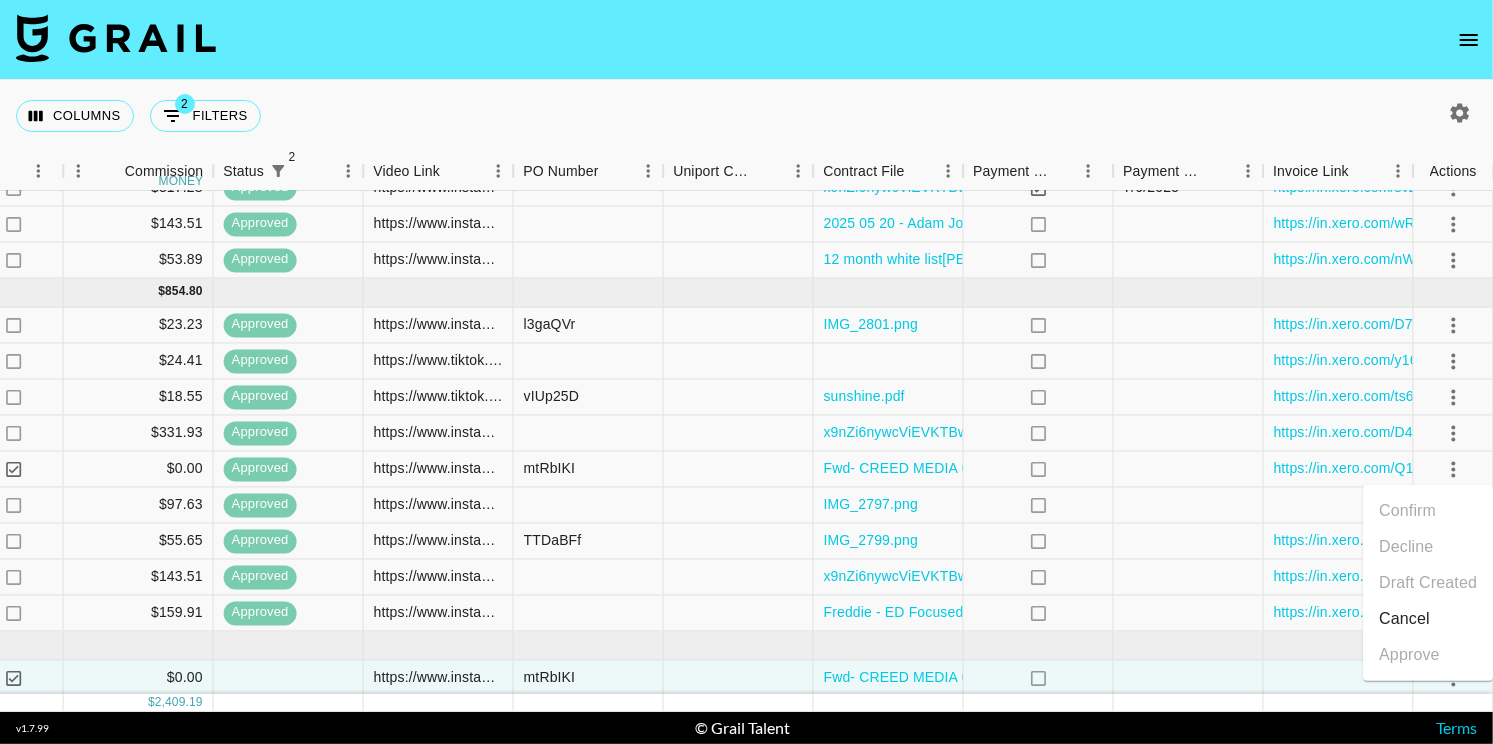 click on "Cancel" at bounding box center (1428, 619) 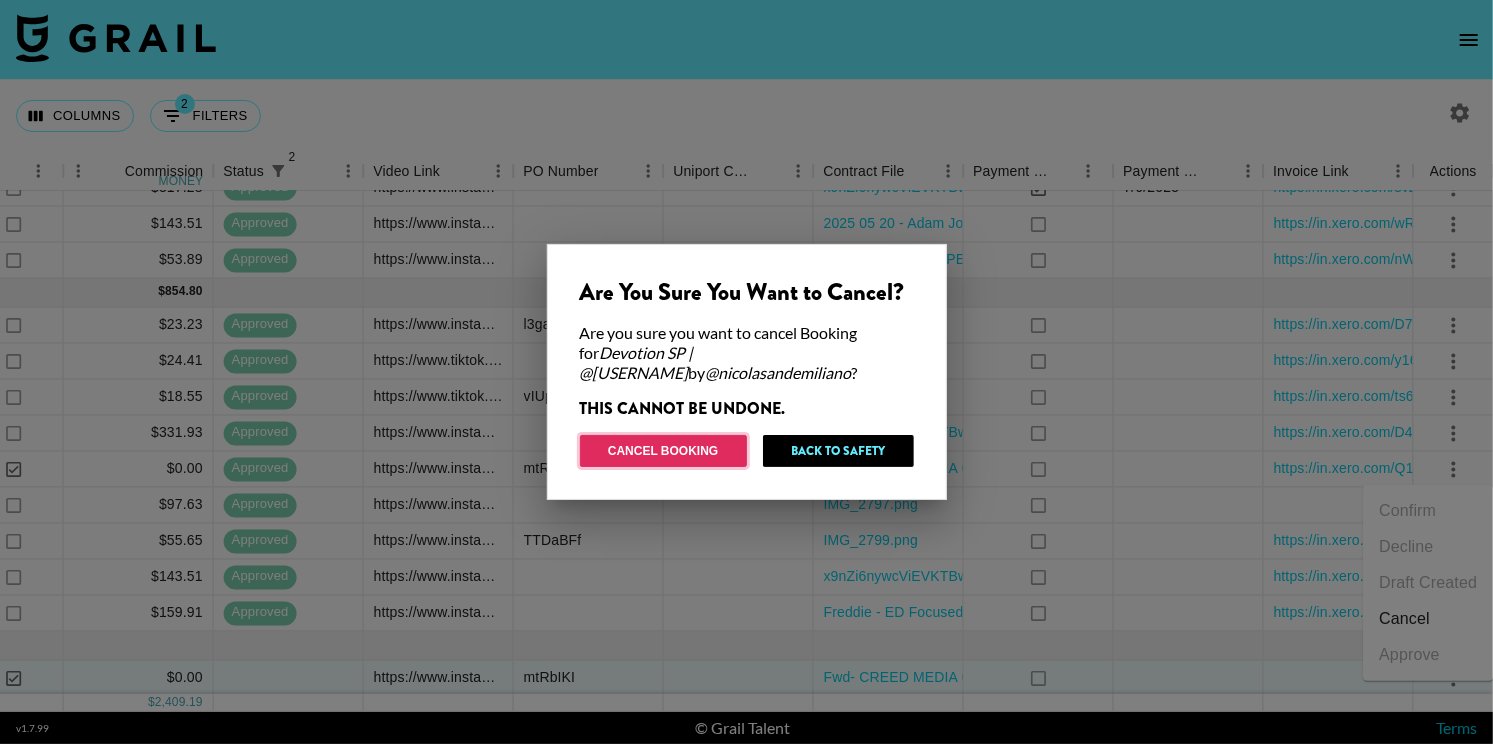 click on "Cancel Booking" at bounding box center (663, 451) 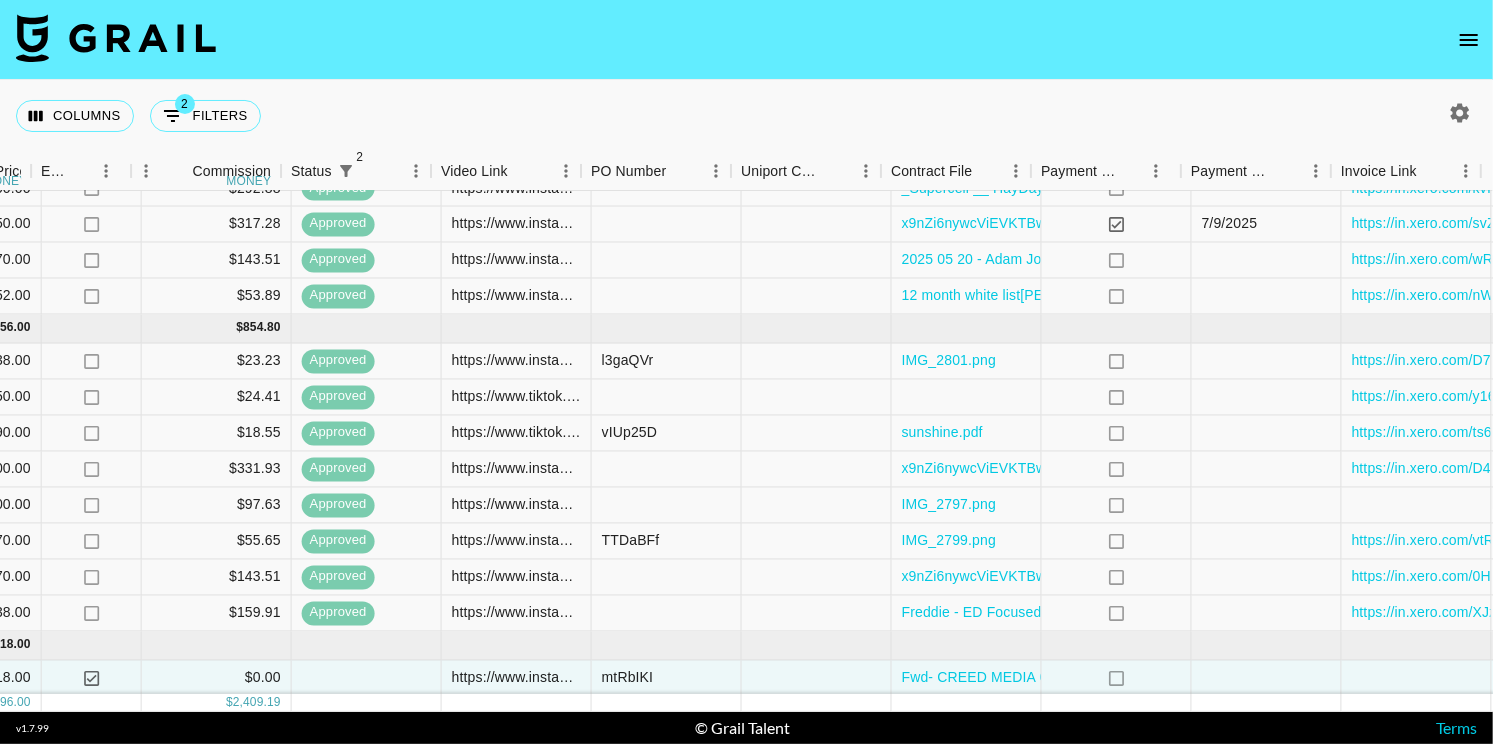 scroll, scrollTop: 186, scrollLeft: 1526, axis: both 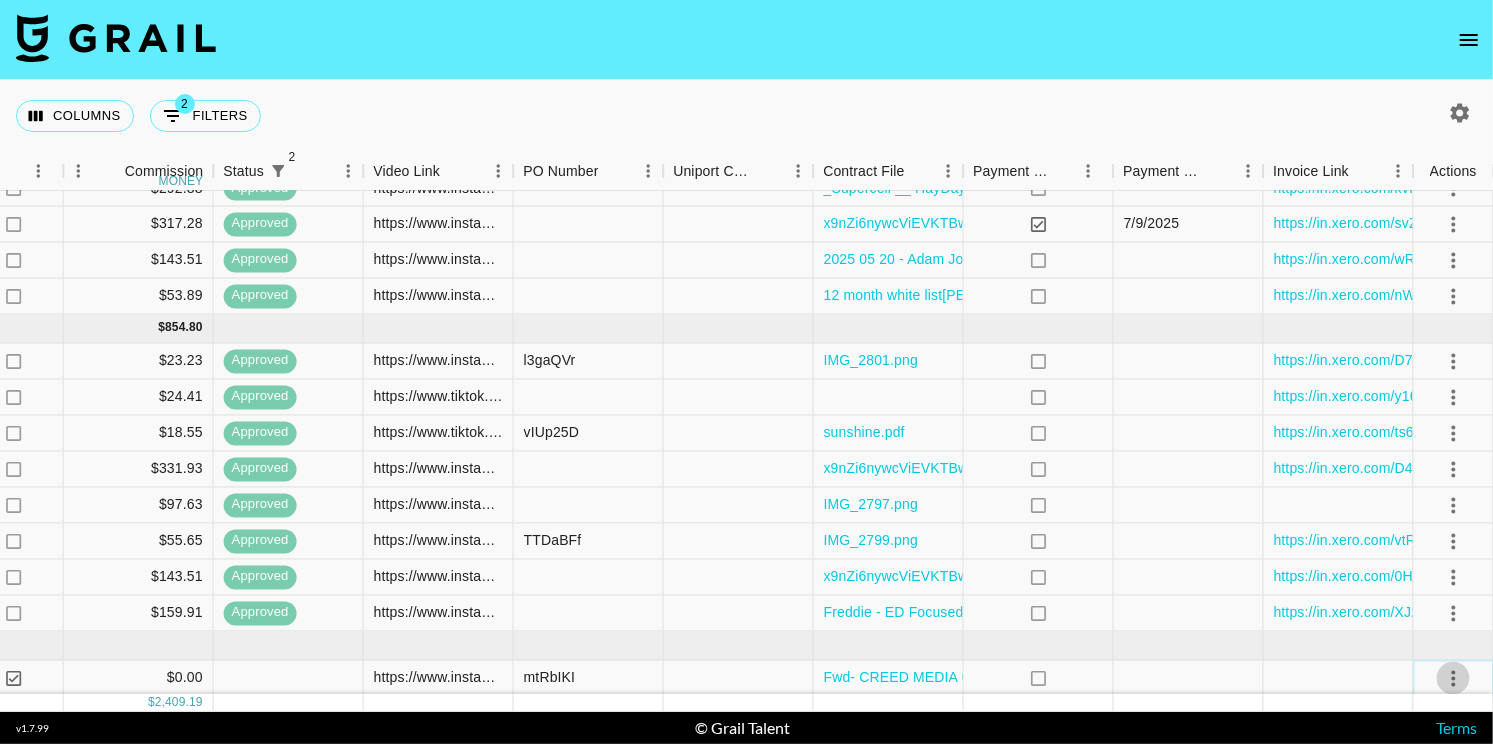 click 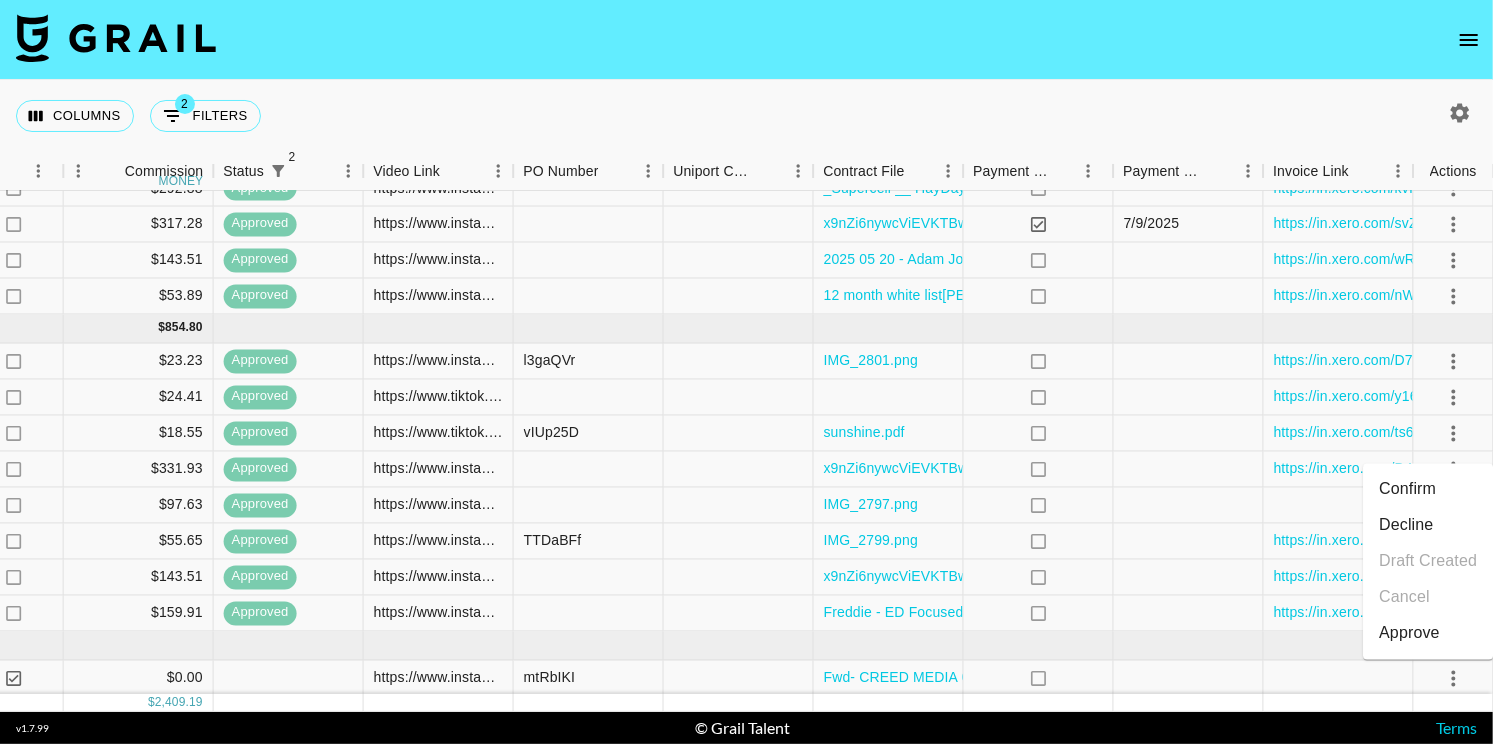 click on "Approve" at bounding box center (1409, 634) 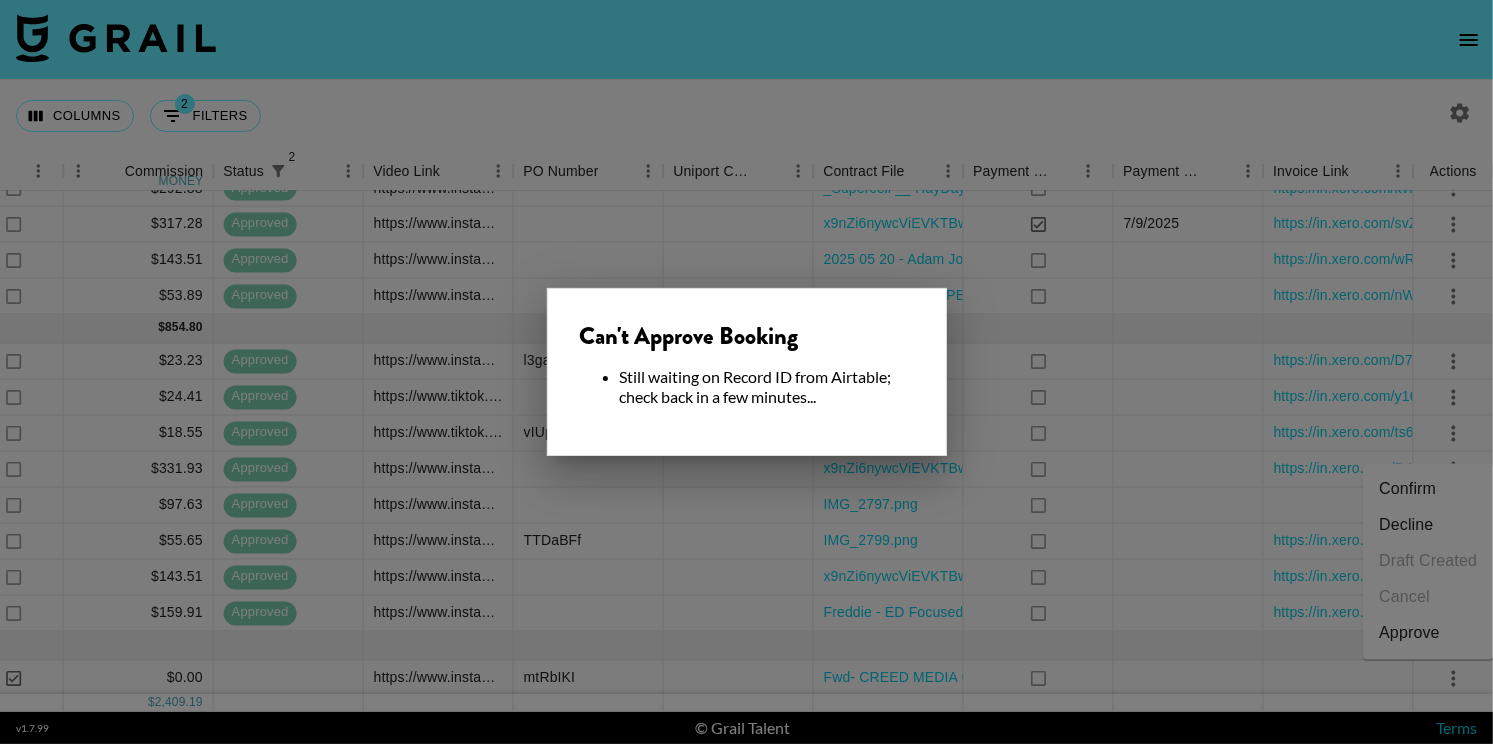 click at bounding box center (746, 372) 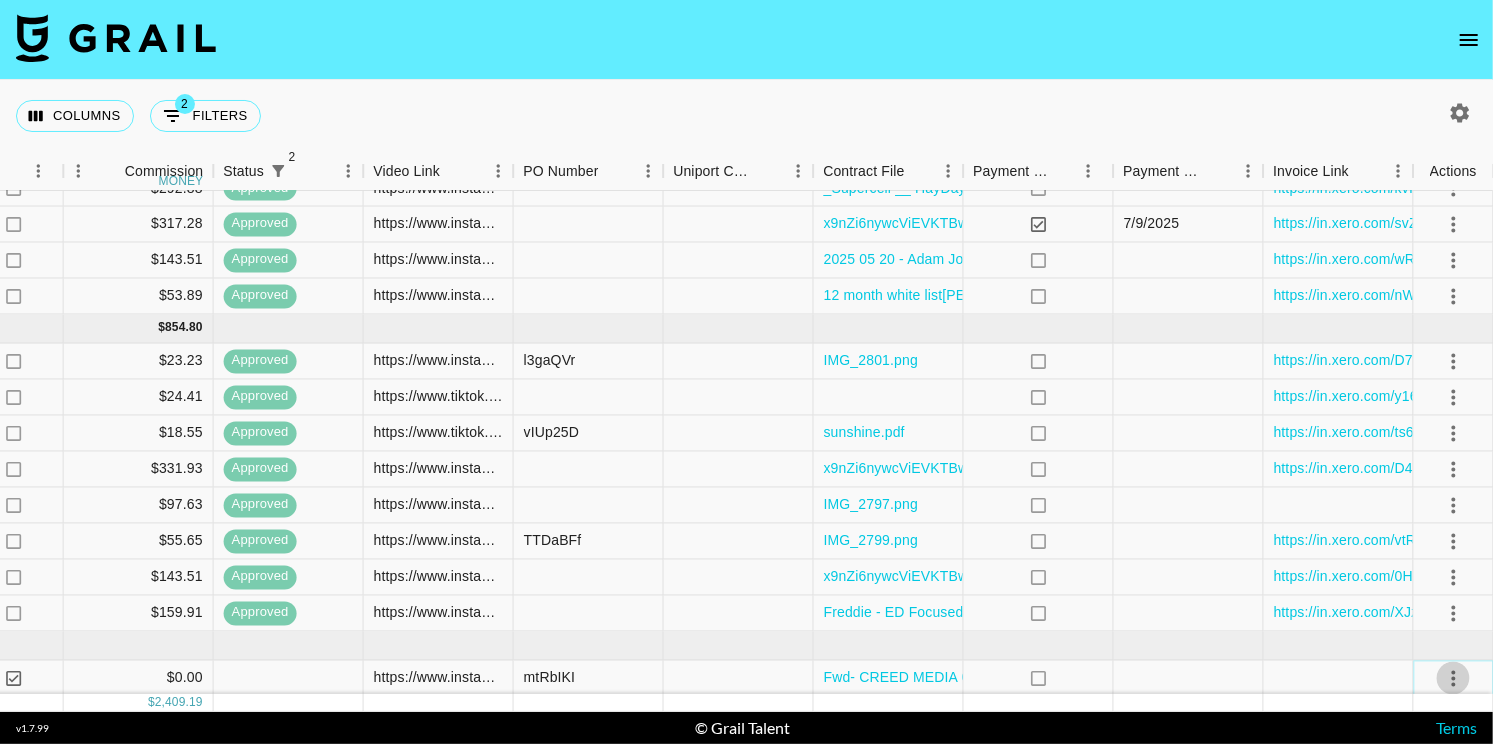 click 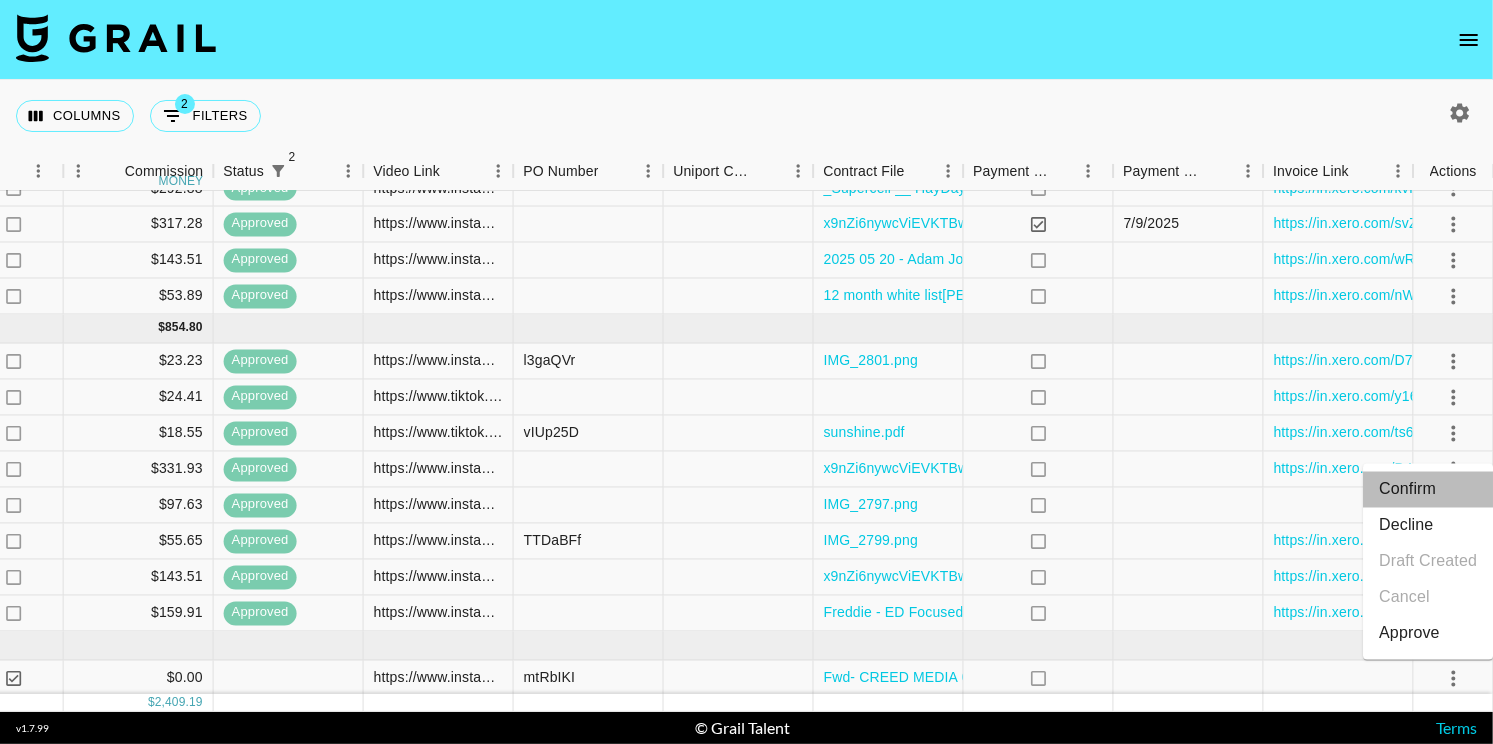 click on "Confirm" at bounding box center (1428, 490) 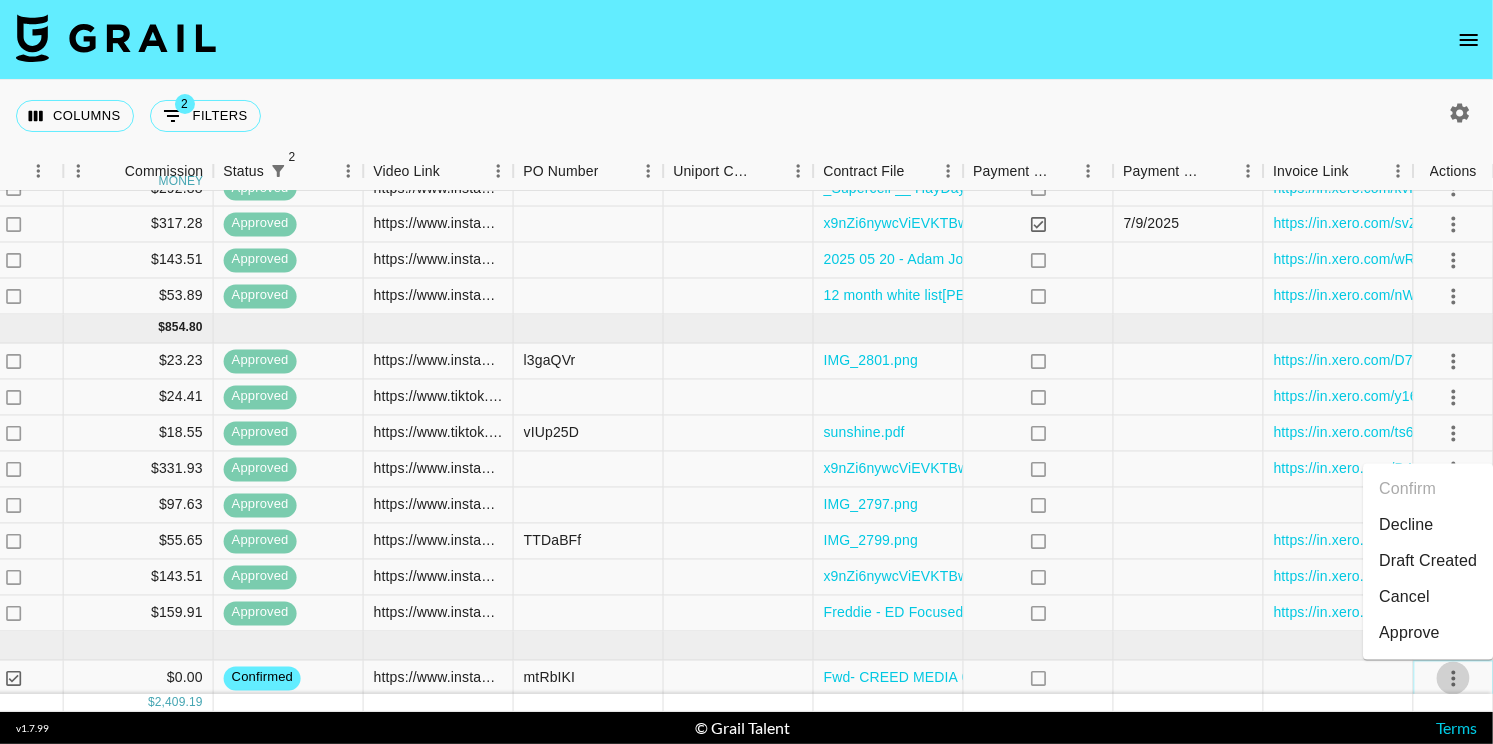 click 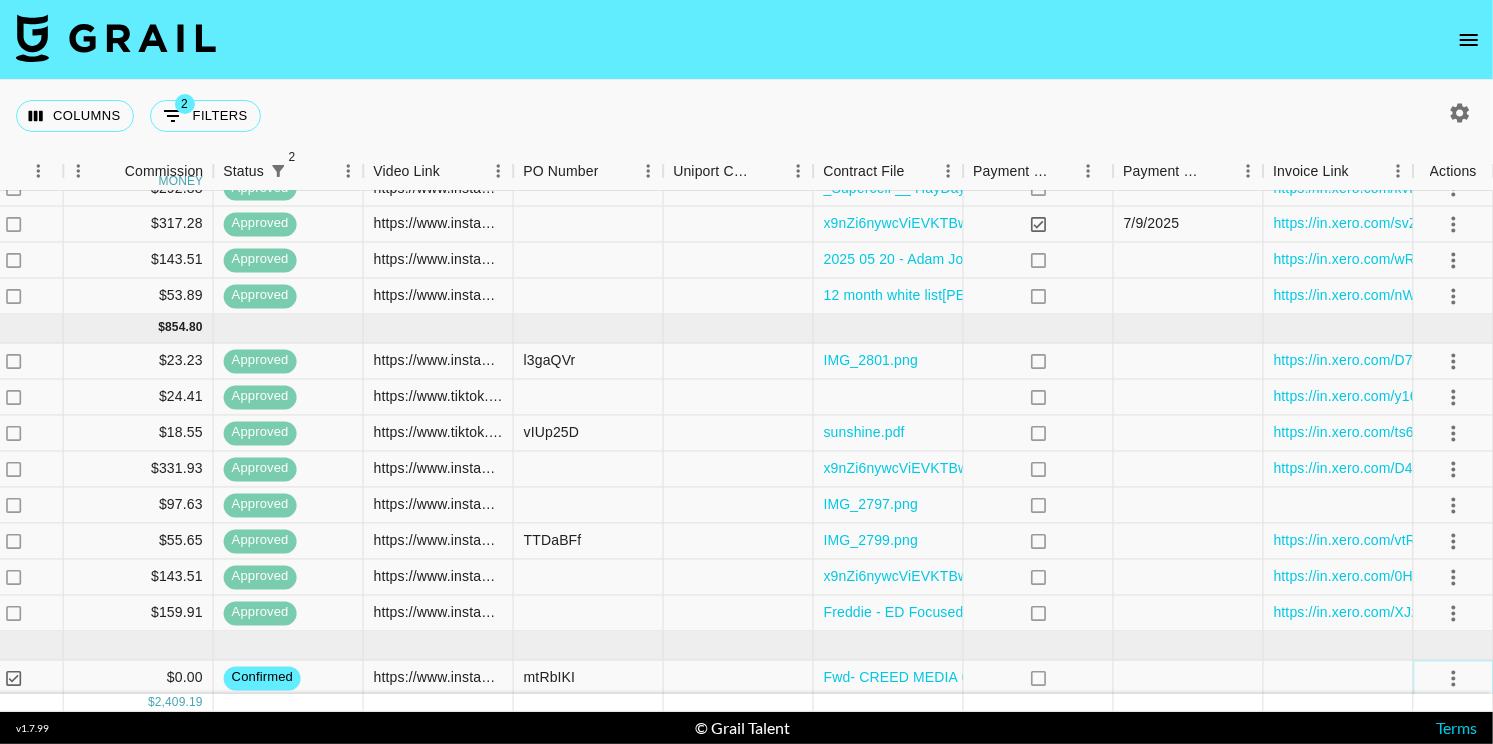 click 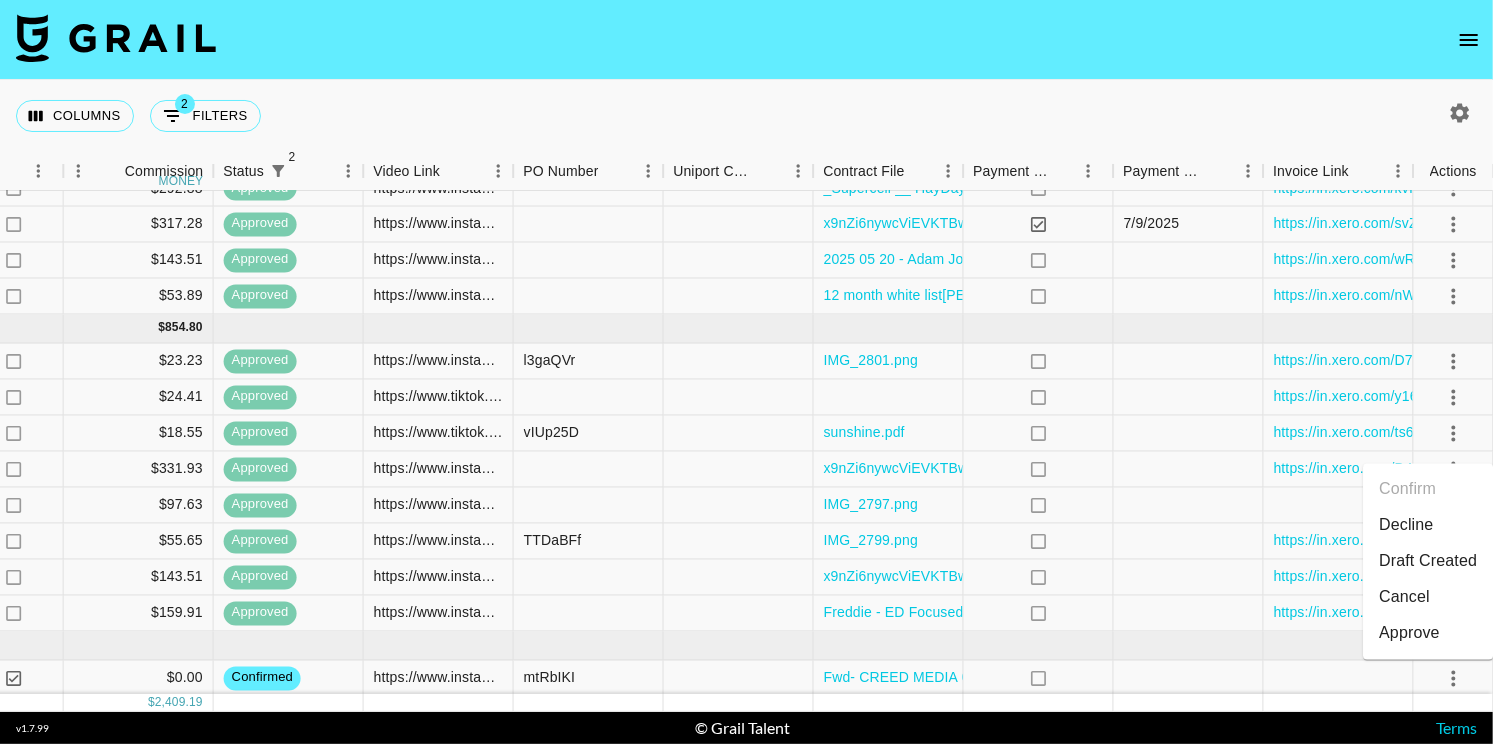 click on "Approve" at bounding box center (1409, 634) 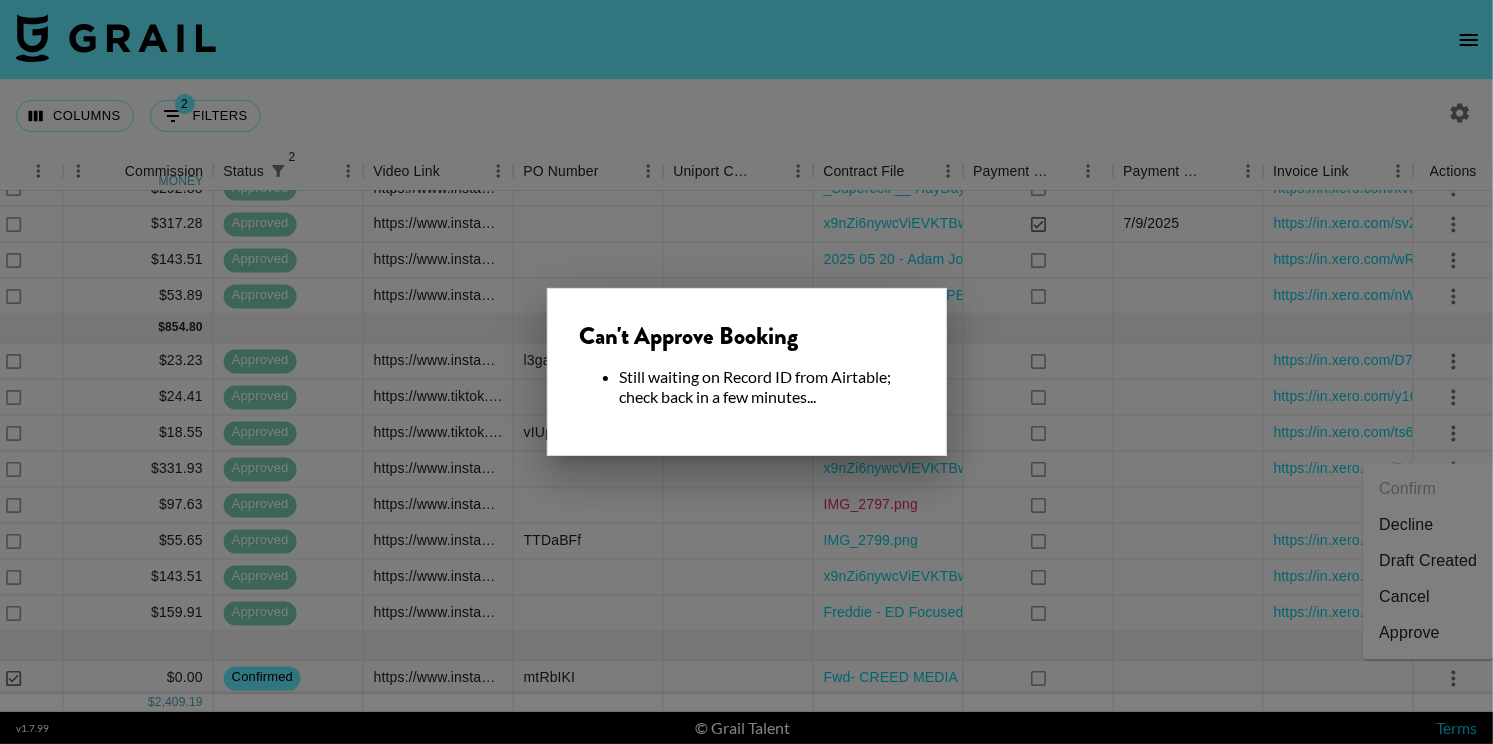click at bounding box center (746, 372) 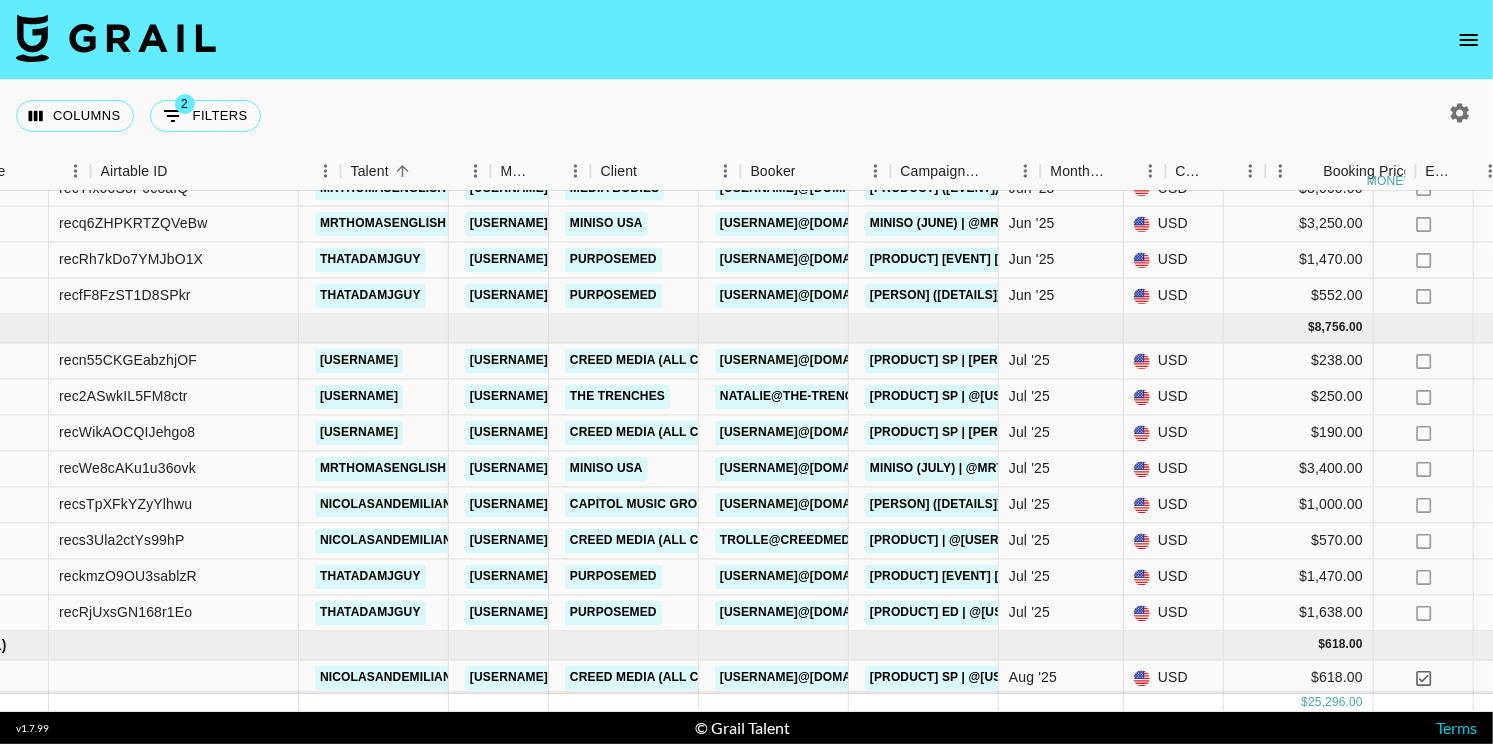 scroll, scrollTop: 186, scrollLeft: 74, axis: both 